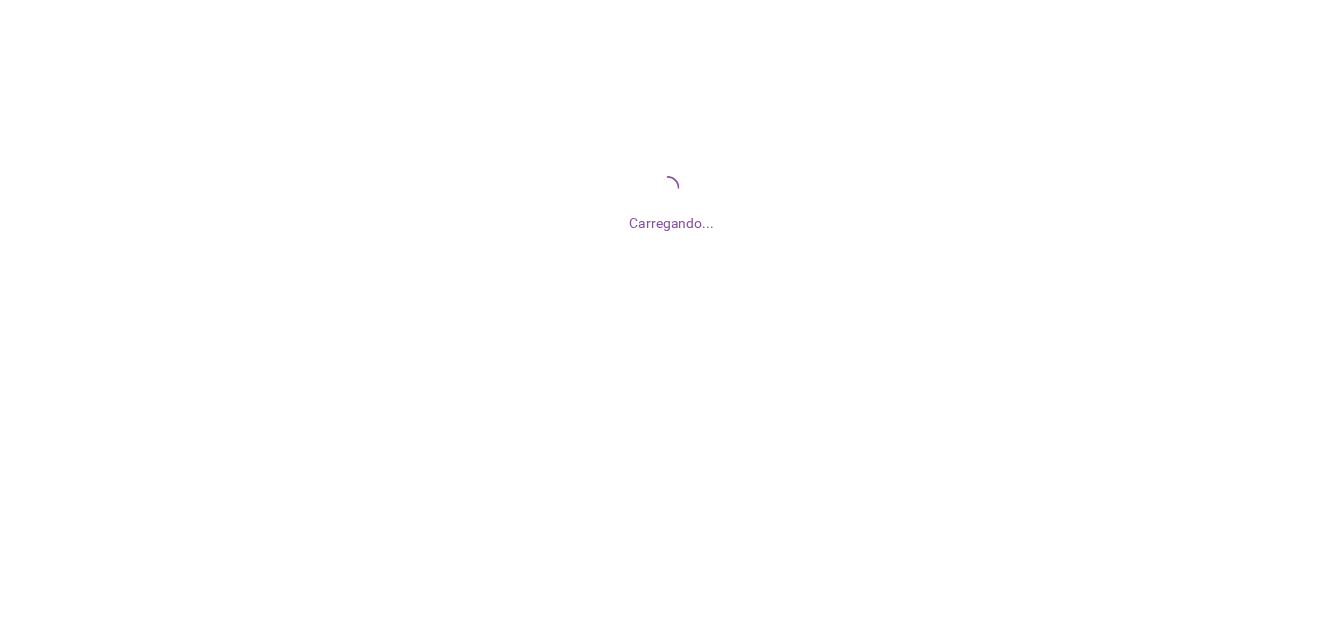 scroll, scrollTop: 0, scrollLeft: 0, axis: both 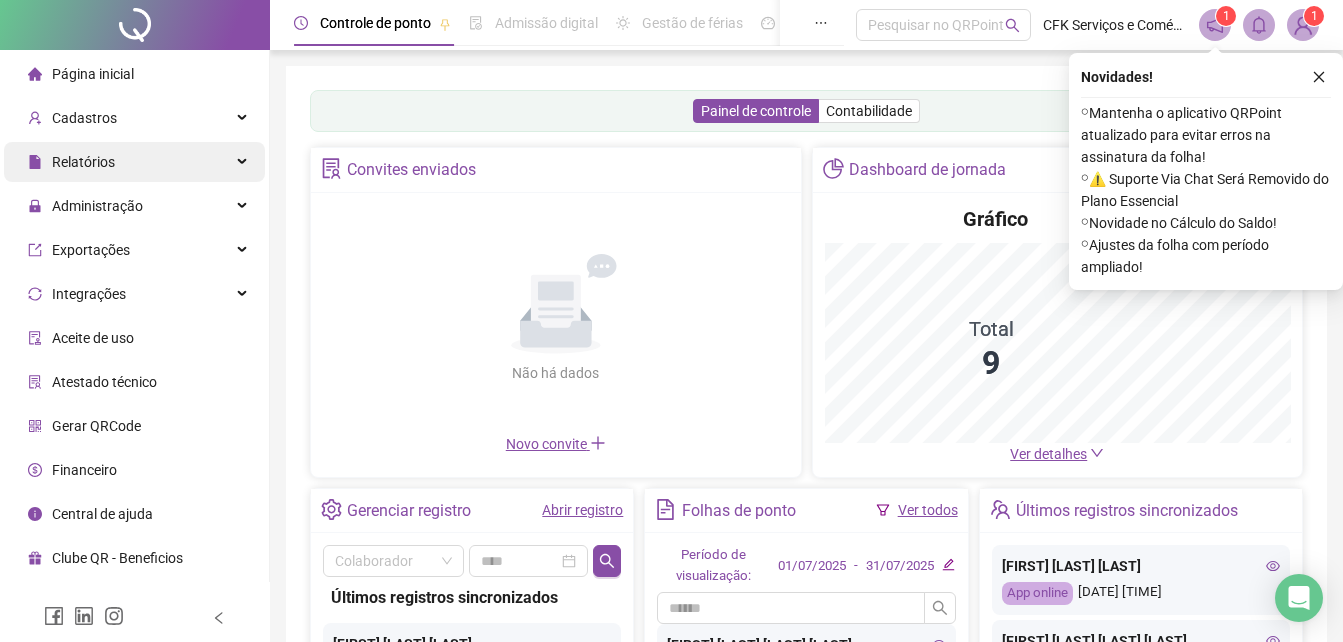 click on "Relatórios" at bounding box center (71, 162) 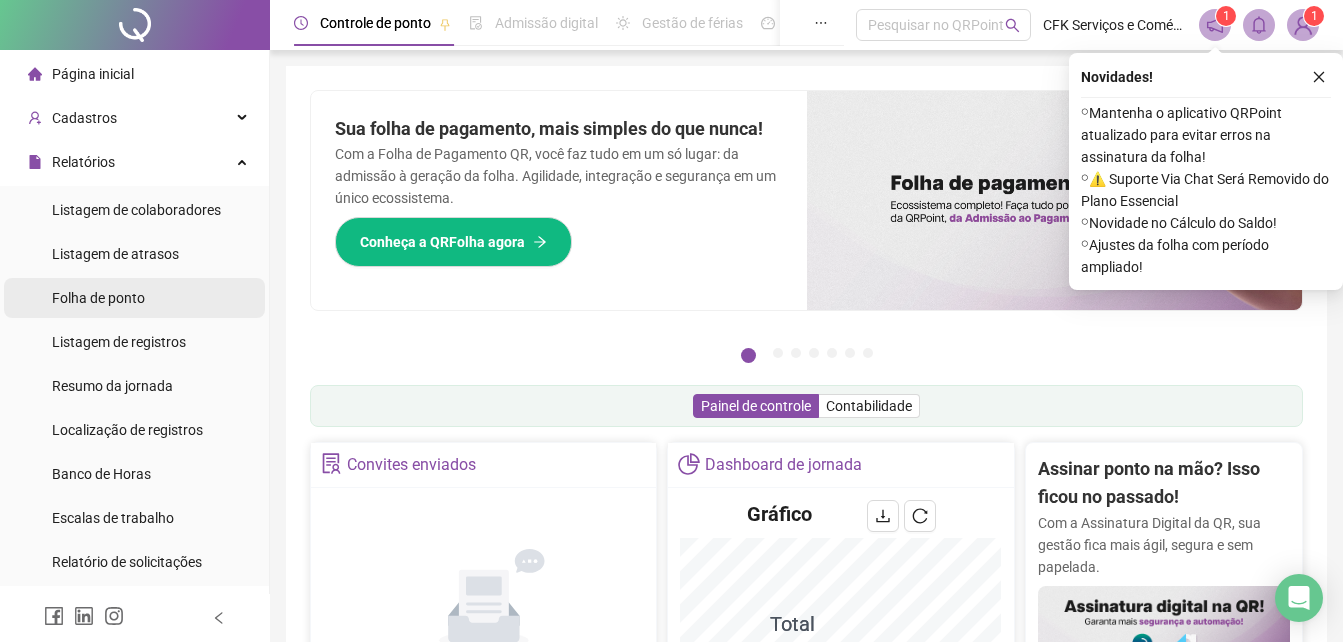 click on "Folha de ponto" at bounding box center (98, 298) 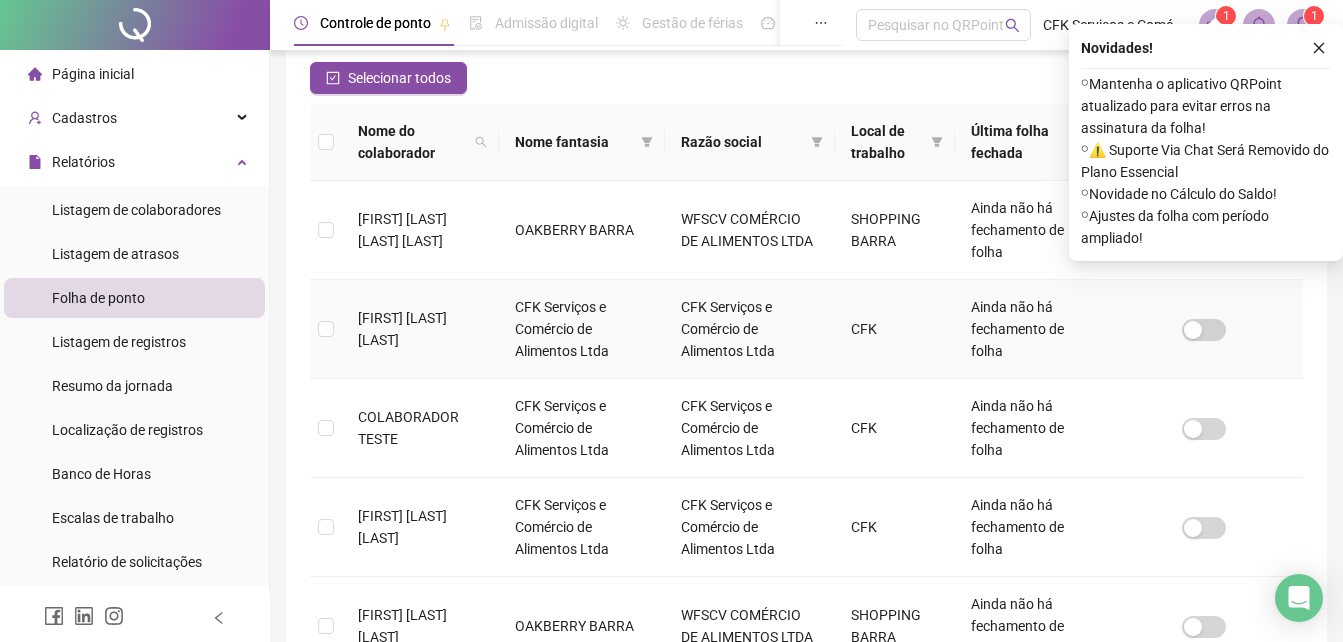 scroll, scrollTop: 0, scrollLeft: 0, axis: both 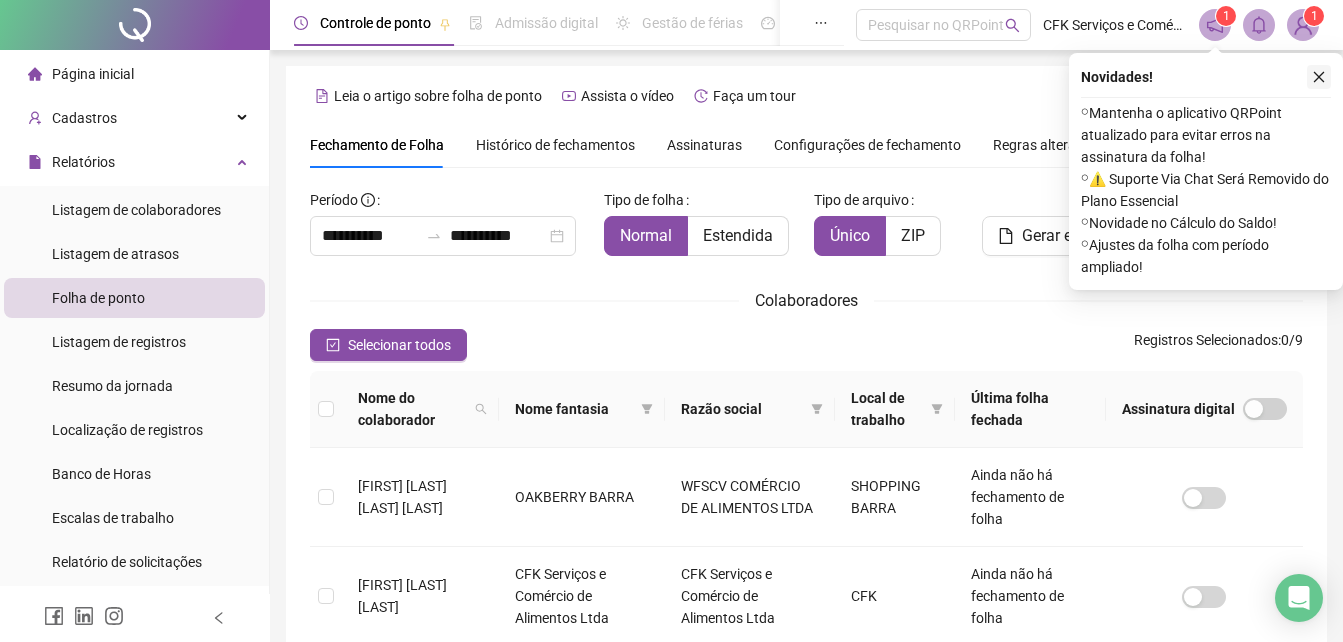 click at bounding box center [1319, 77] 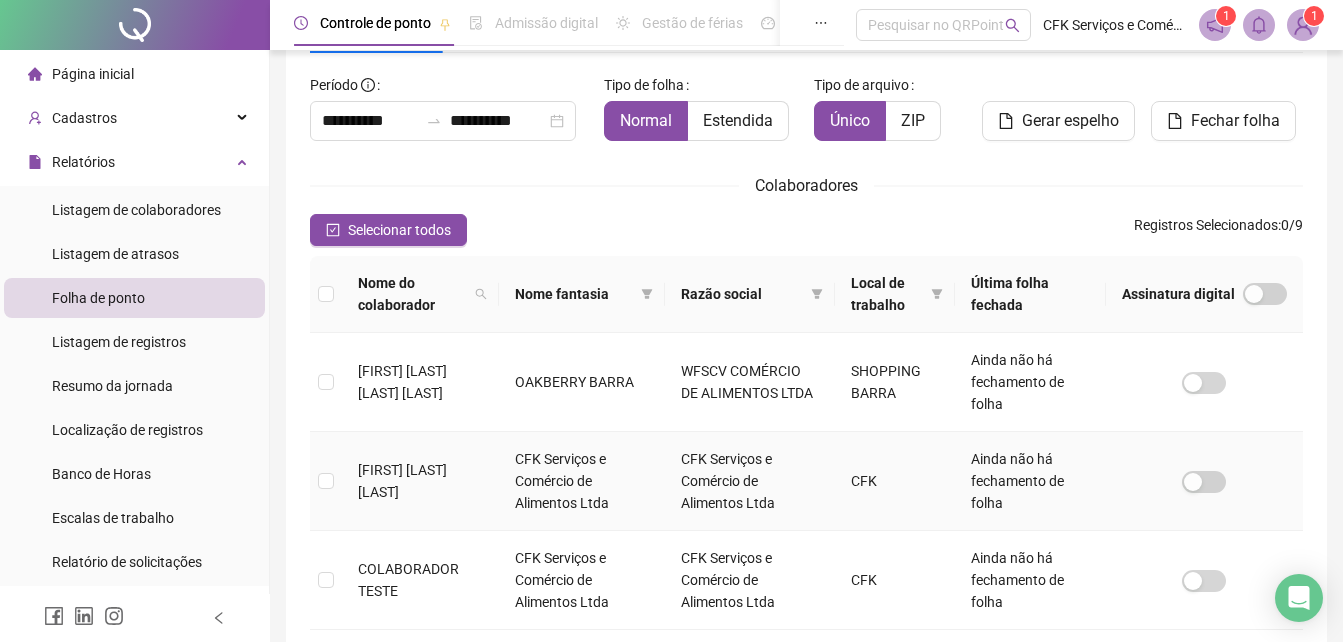 scroll, scrollTop: 117, scrollLeft: 0, axis: vertical 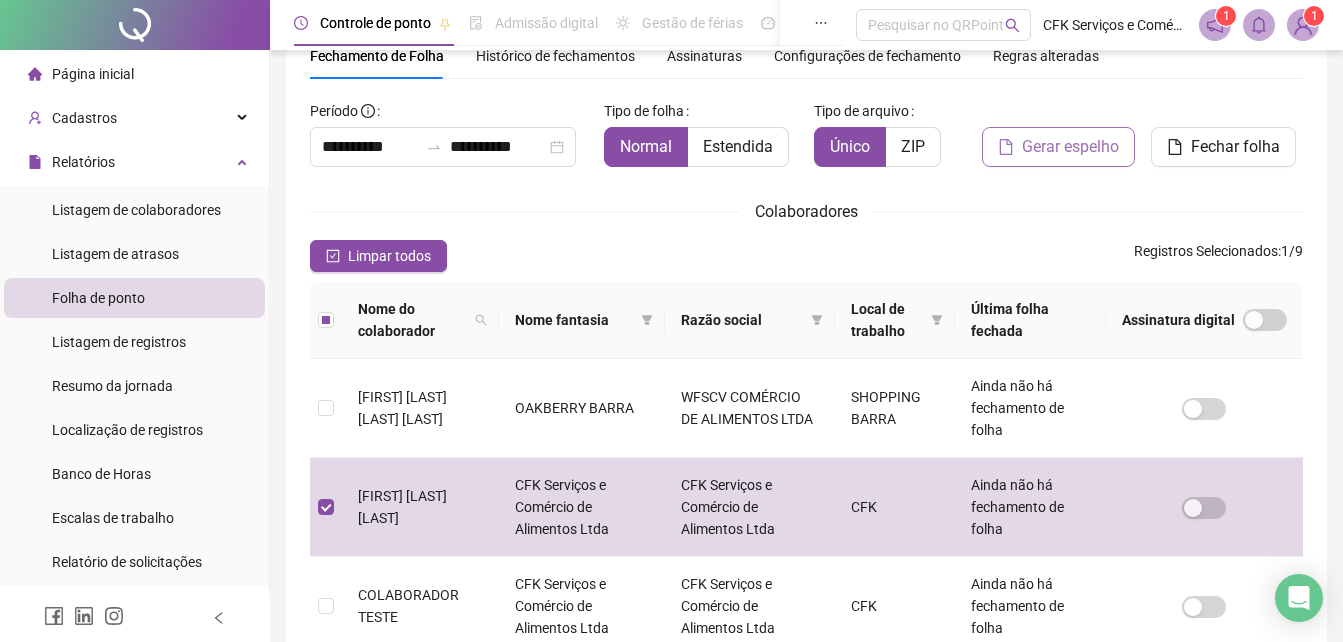 click on "Gerar espelho" at bounding box center (1070, 147) 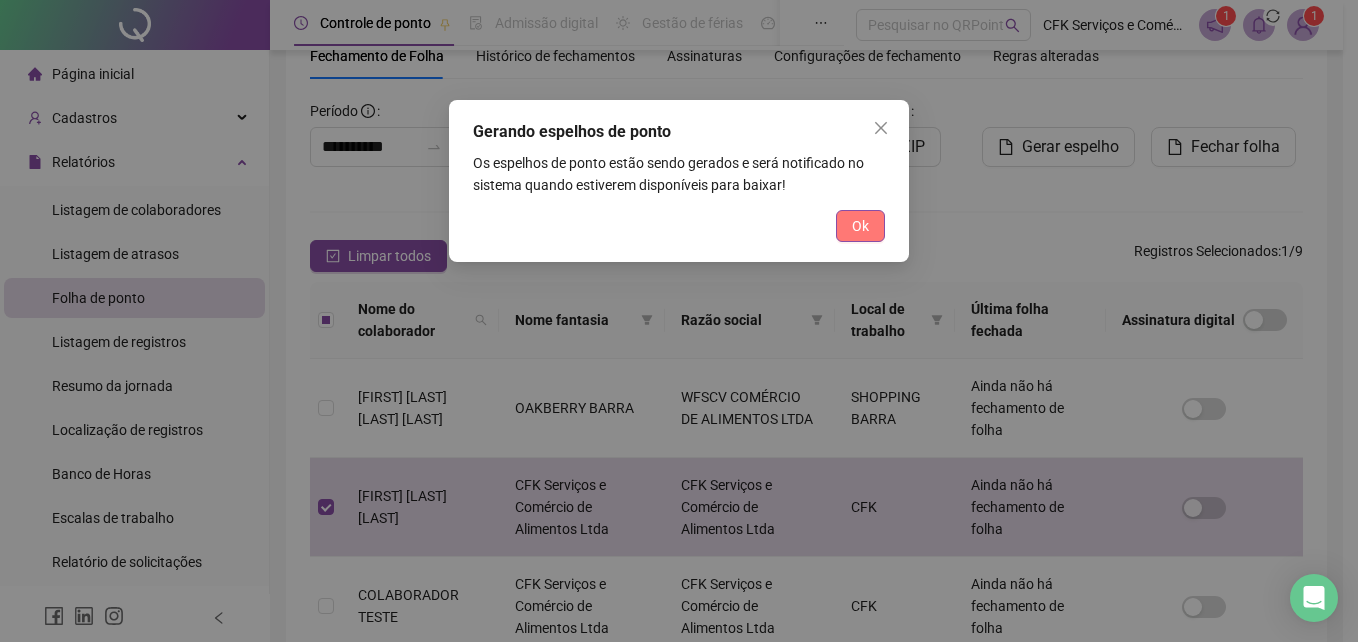 click on "Ok" at bounding box center [860, 226] 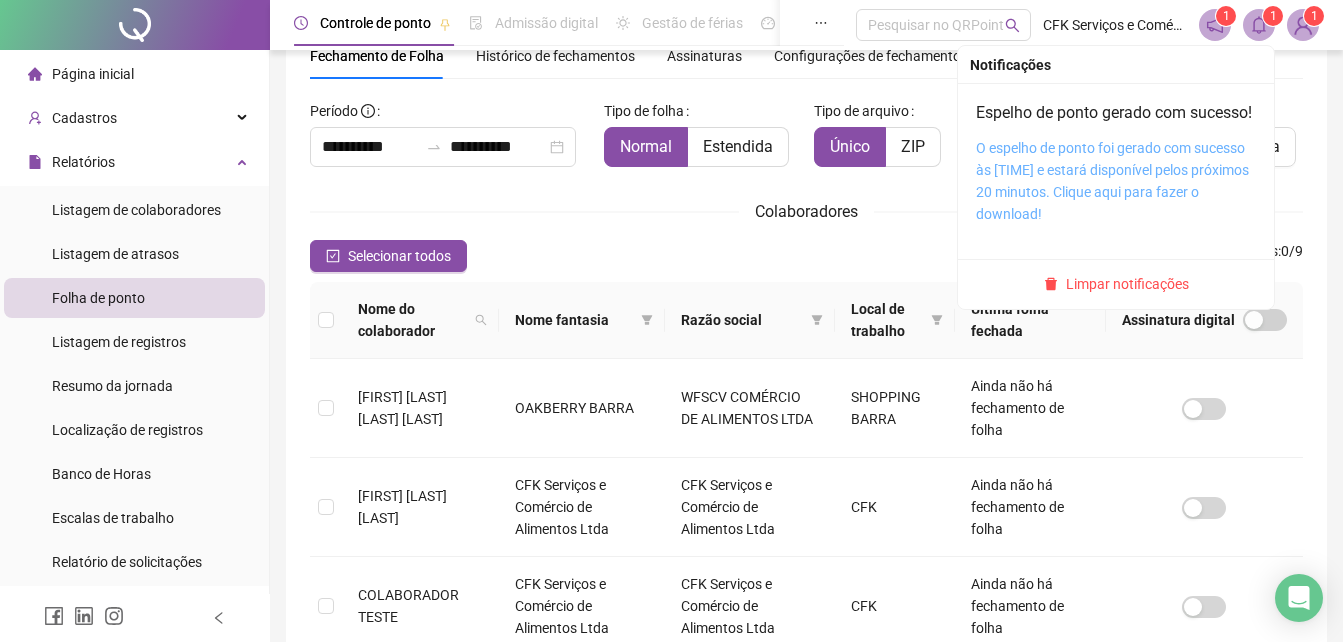 click on "O espelho de ponto foi gerado com sucesso às [TIME] e estará disponível pelos próximos 20 minutos.
Clique aqui para fazer o download!" at bounding box center [1112, 181] 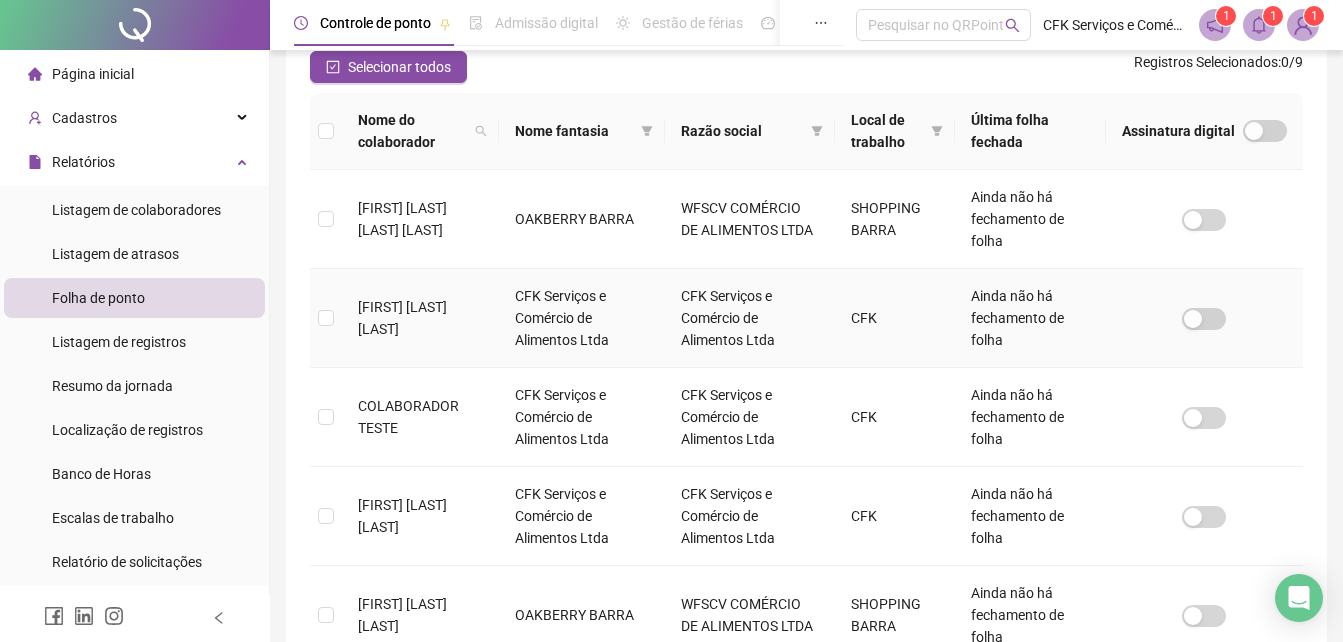 scroll, scrollTop: 368, scrollLeft: 0, axis: vertical 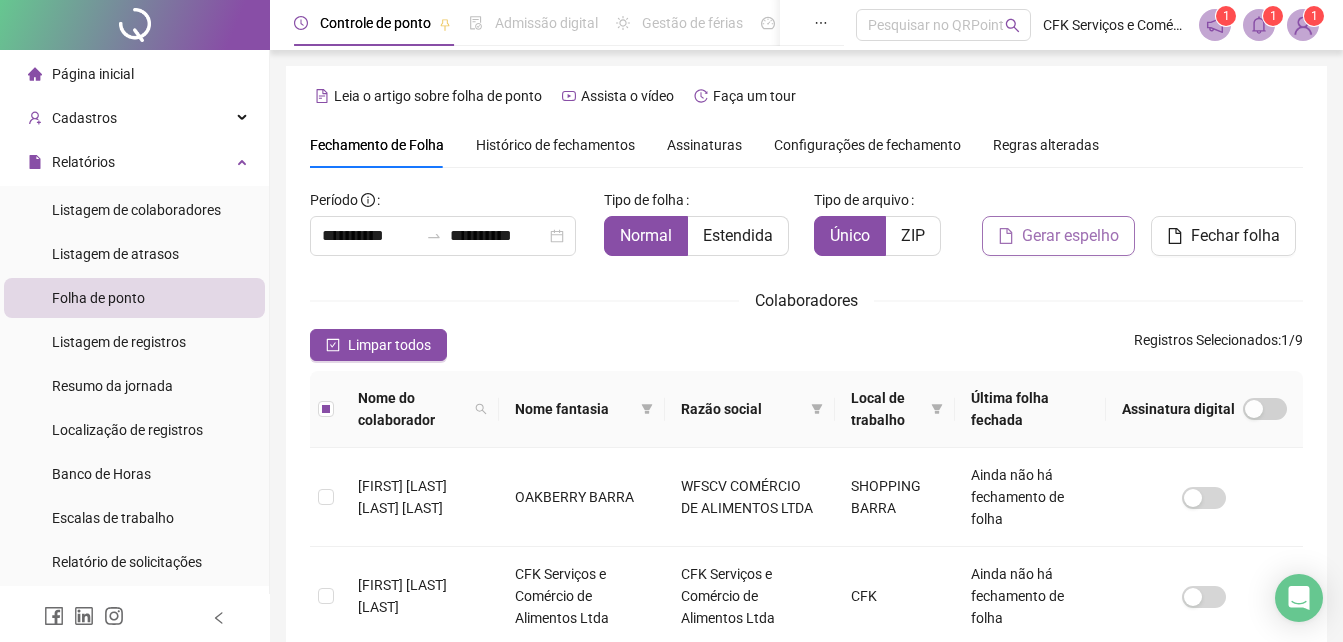 click on "Gerar espelho" at bounding box center [1058, 236] 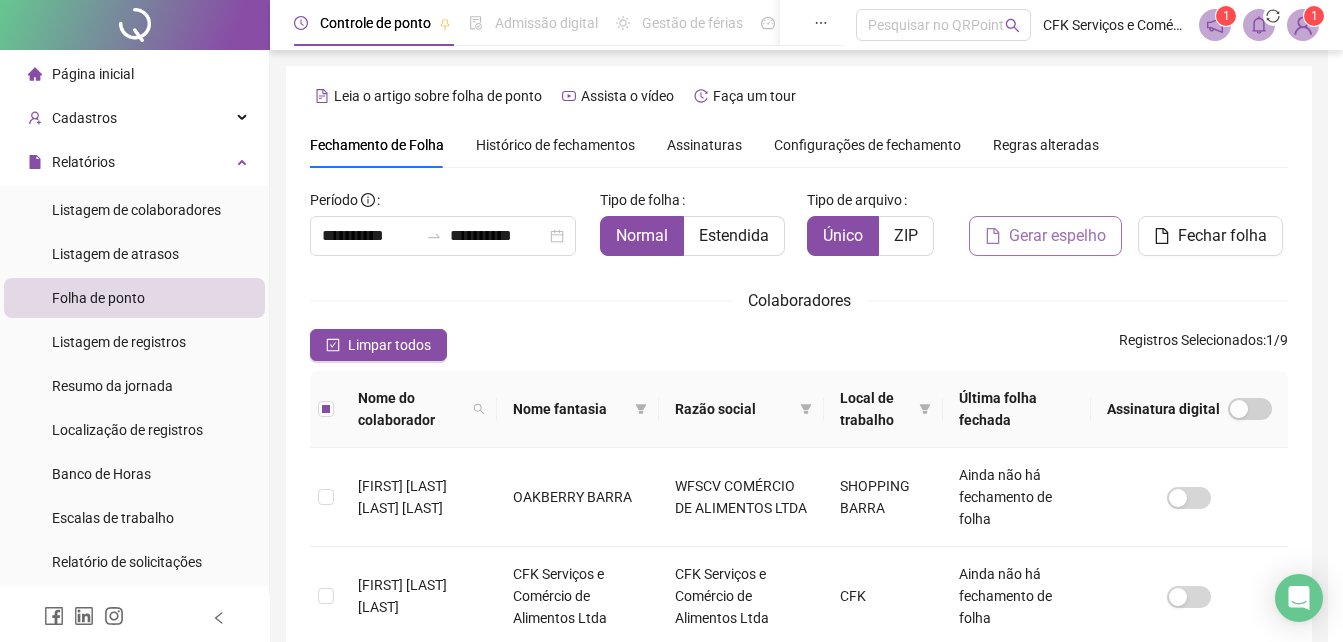 scroll, scrollTop: 89, scrollLeft: 0, axis: vertical 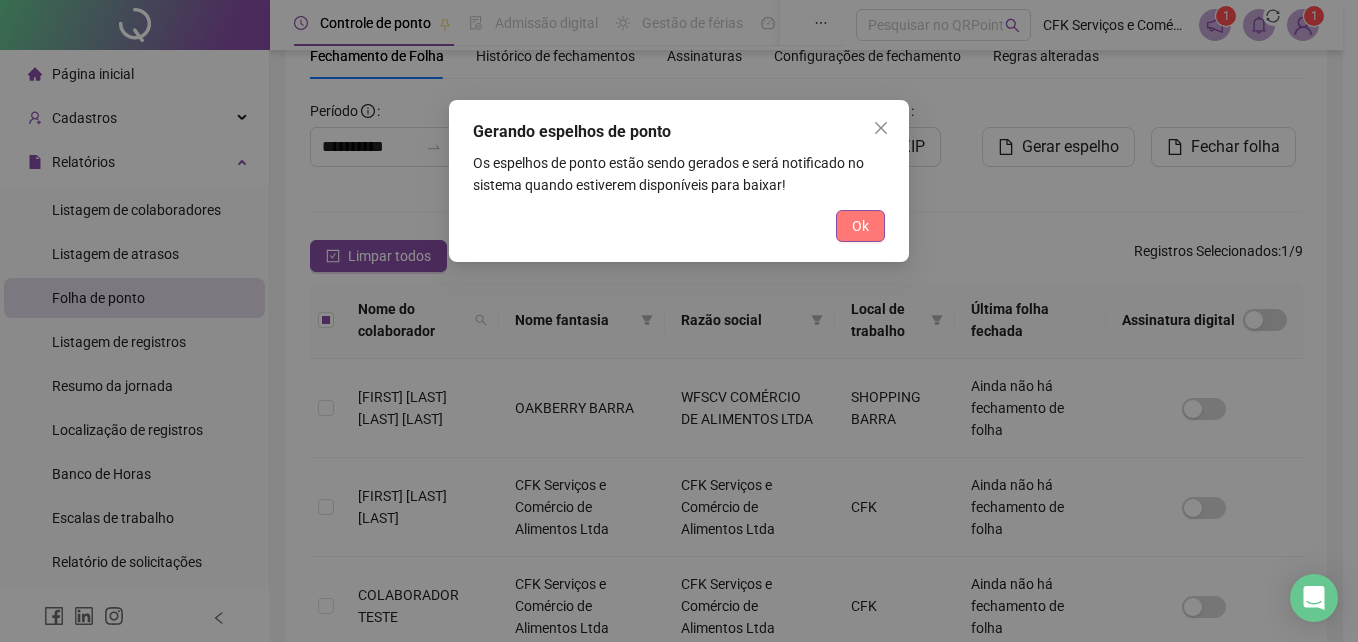 click on "Ok" at bounding box center [860, 226] 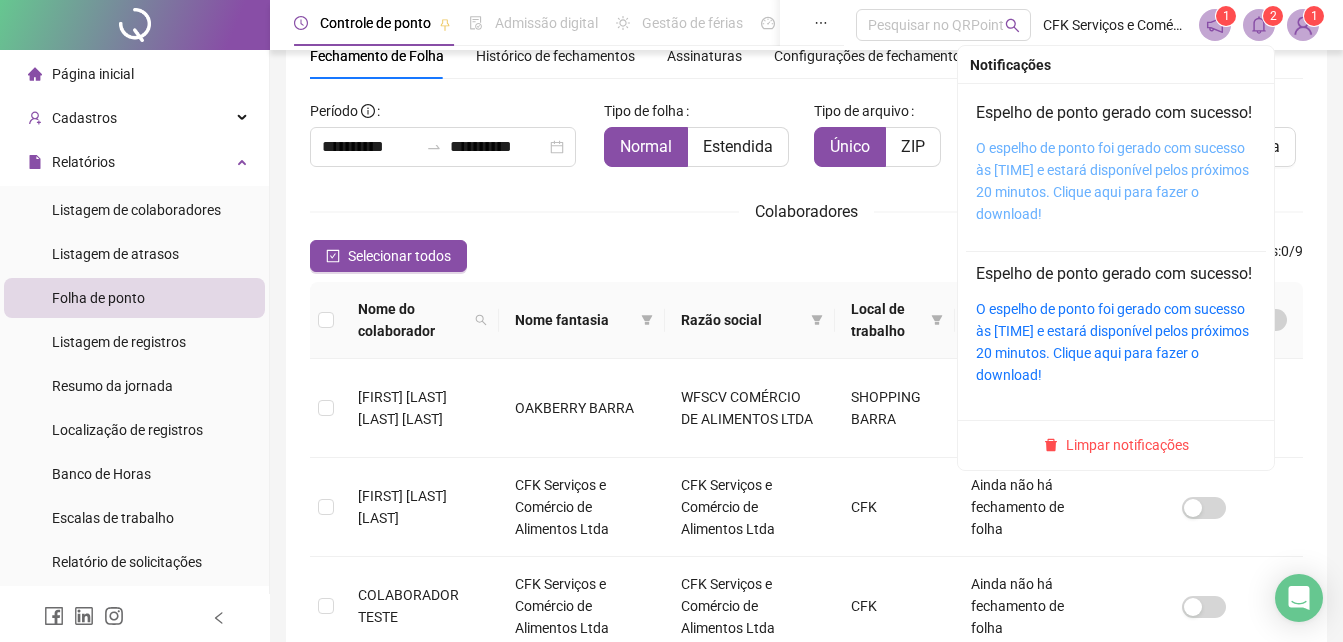 click on "O espelho de ponto foi gerado com sucesso às [TIME] e estará disponível pelos próximos 20 minutos.
Clique aqui para fazer o download!" at bounding box center [1112, 181] 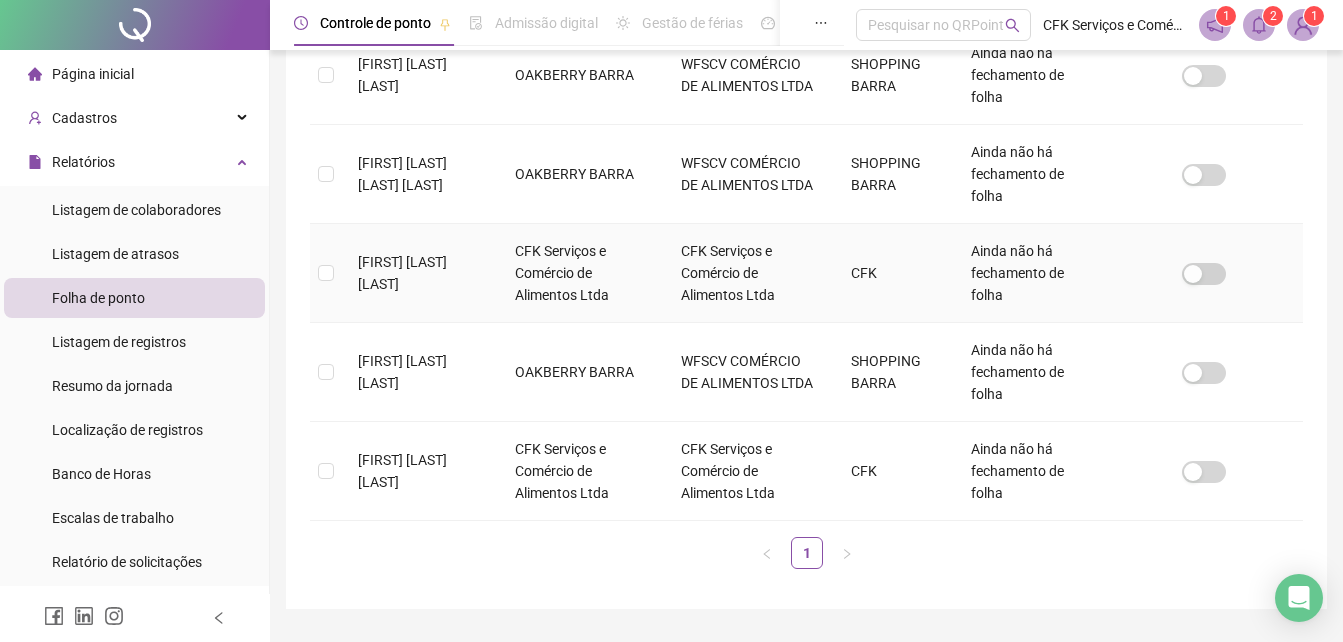 scroll, scrollTop: 871, scrollLeft: 0, axis: vertical 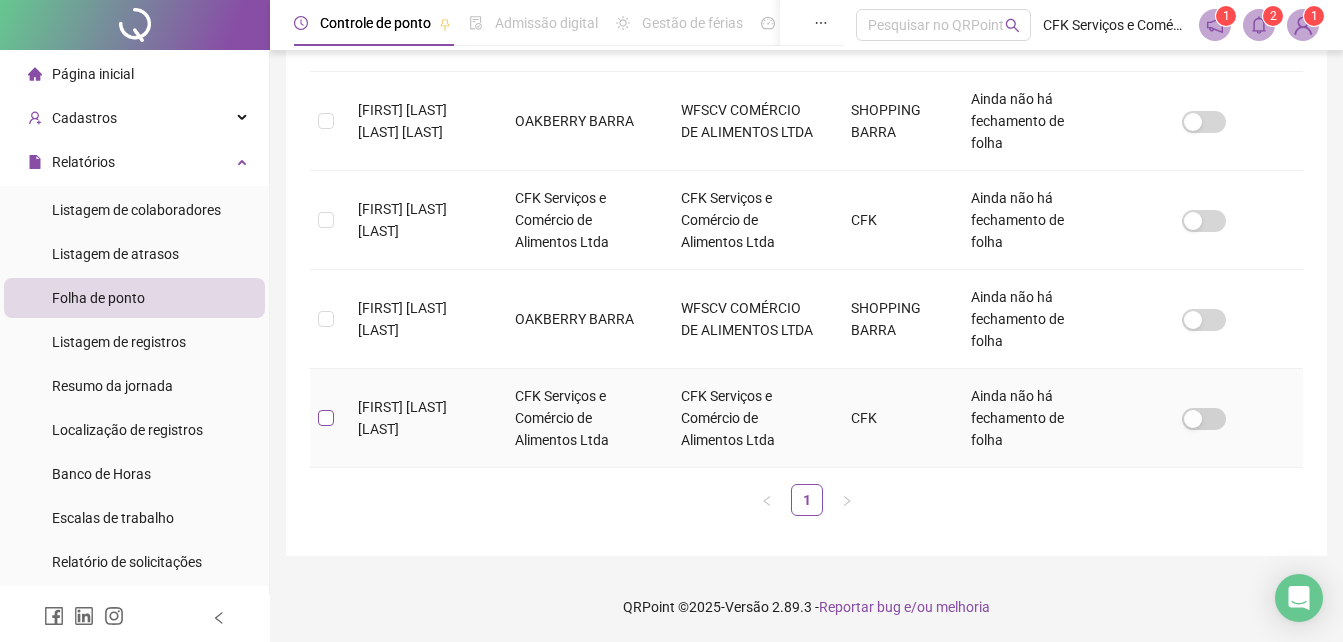 click at bounding box center [326, 418] 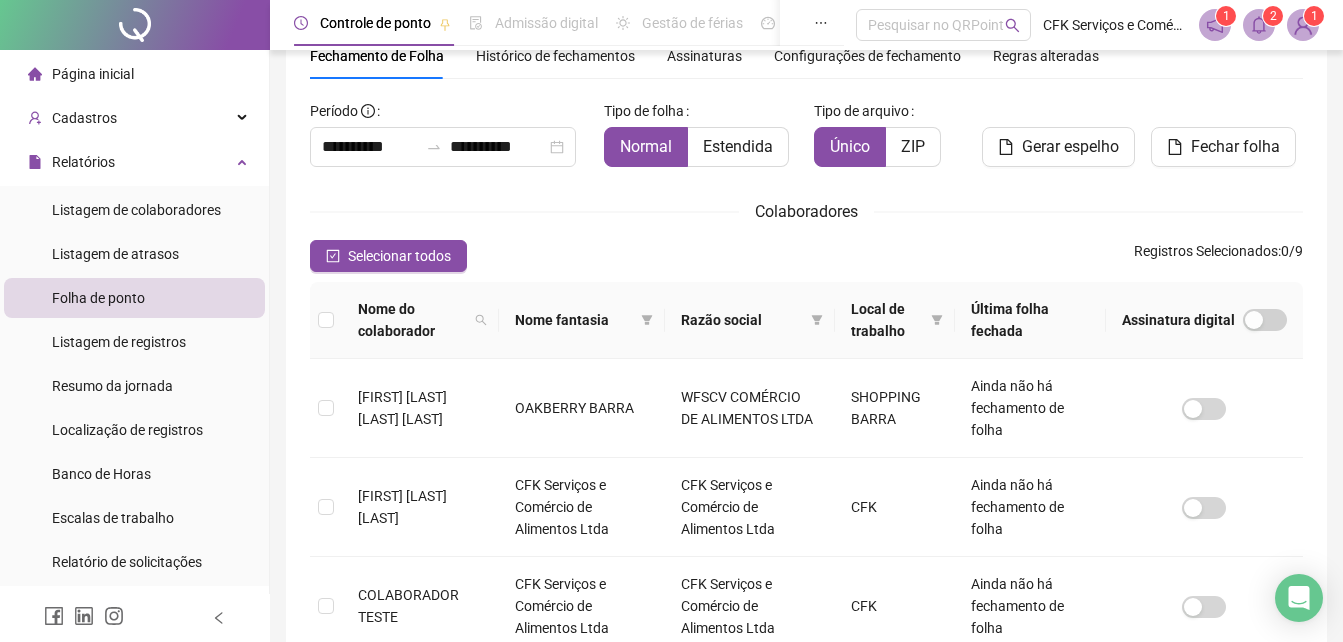 scroll, scrollTop: 0, scrollLeft: 0, axis: both 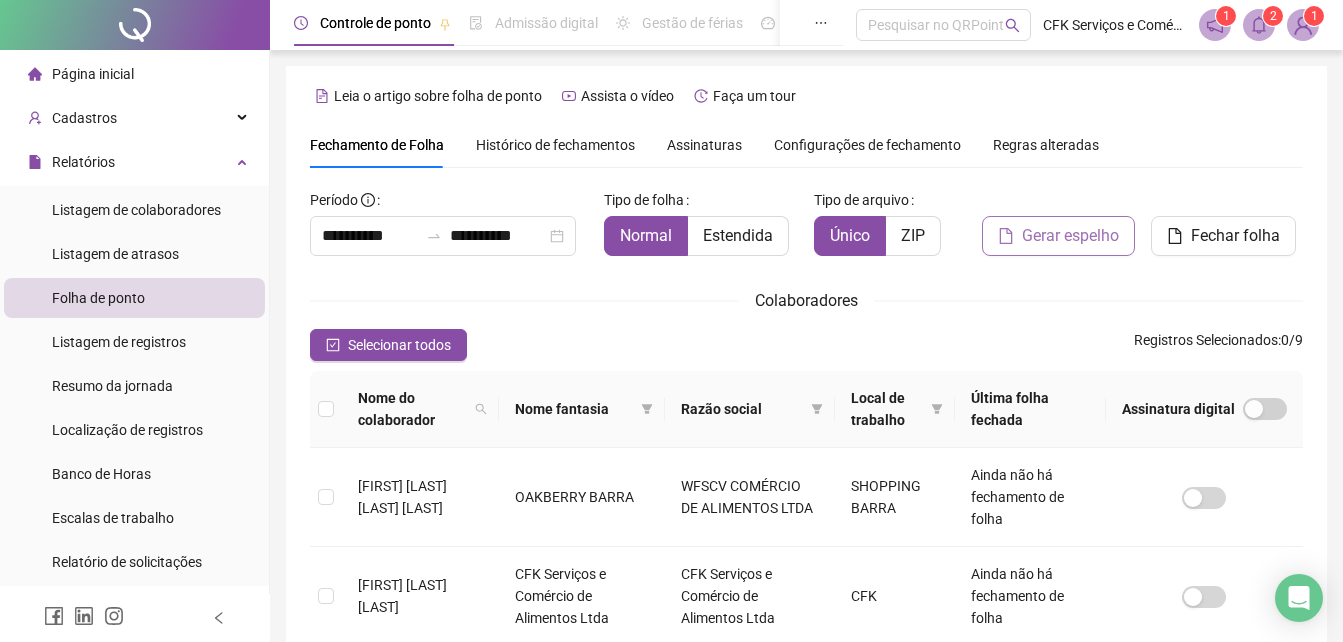 click on "Gerar espelho" at bounding box center [1070, 236] 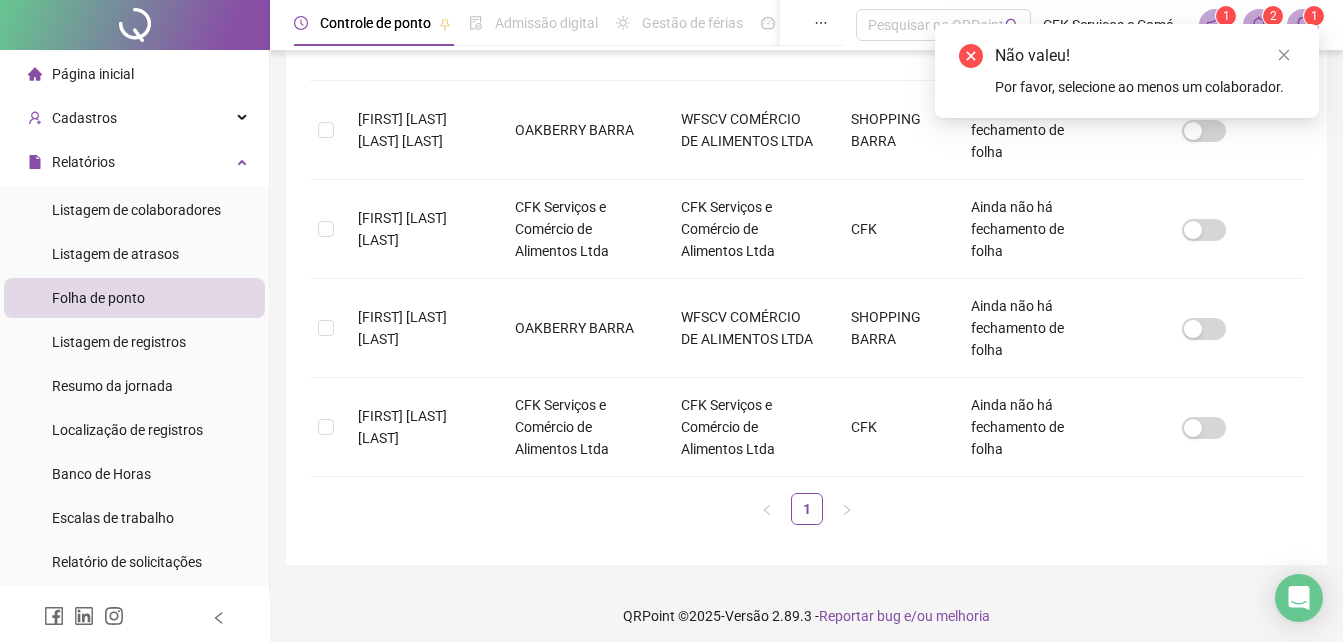 scroll, scrollTop: 863, scrollLeft: 0, axis: vertical 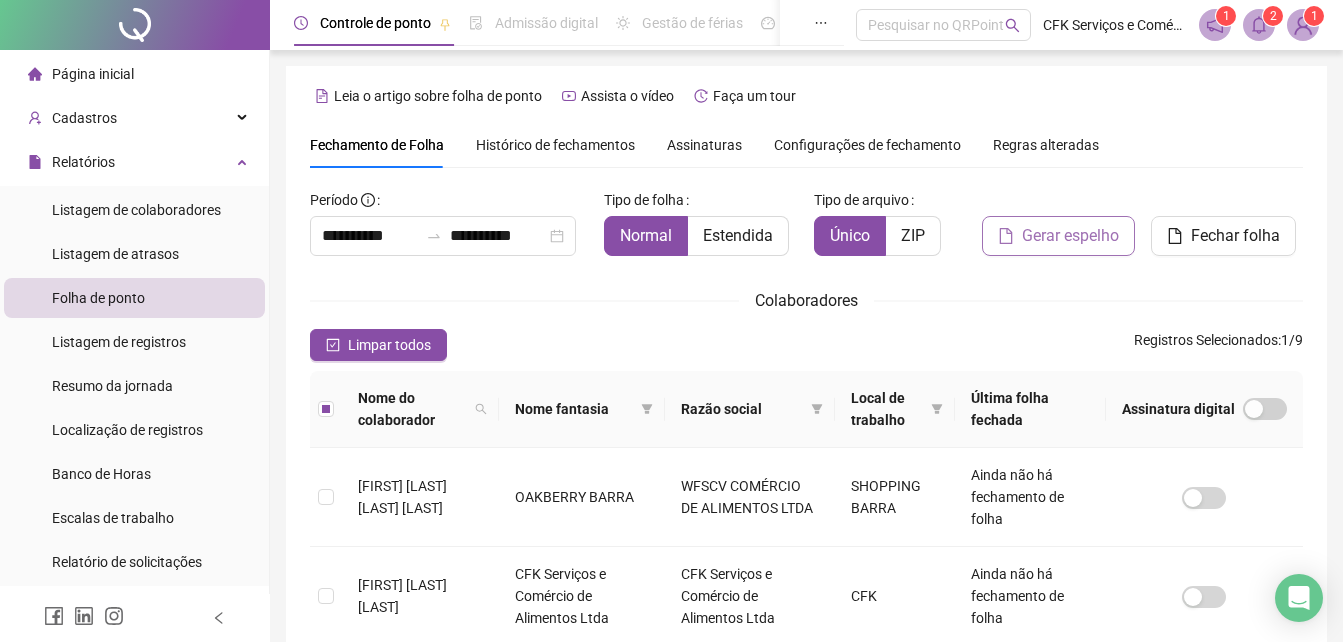 click on "Gerar espelho" at bounding box center [1070, 236] 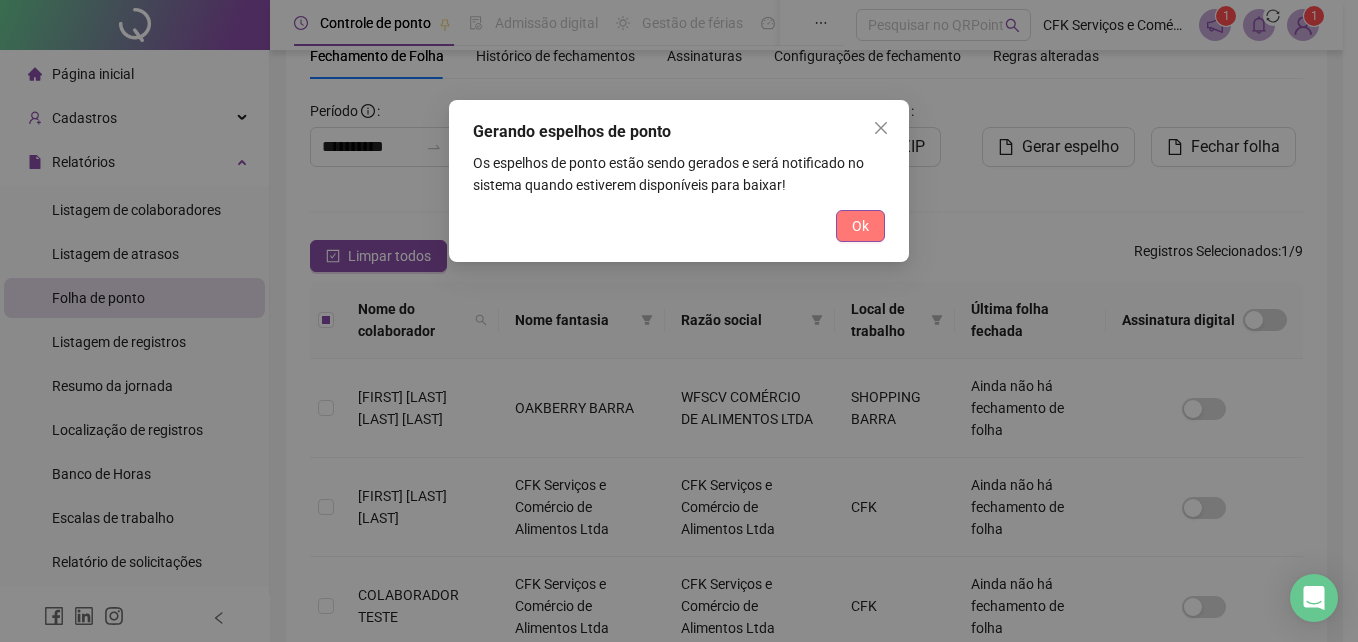 click on "Ok" at bounding box center (860, 226) 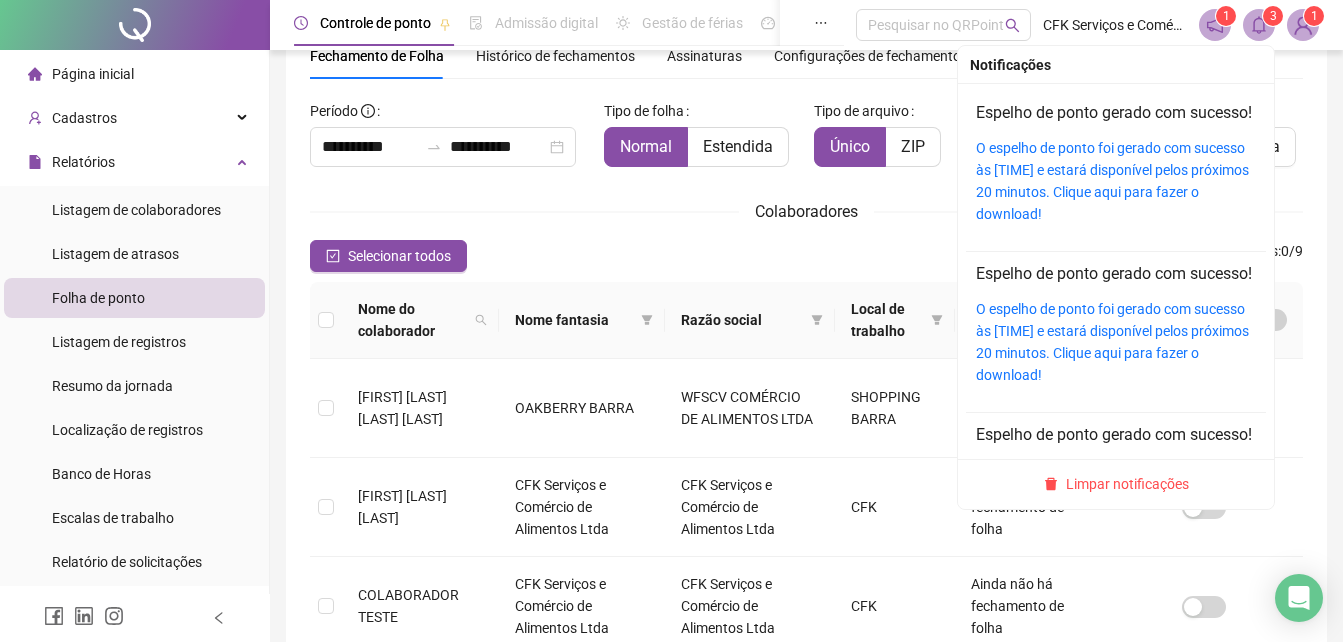 click 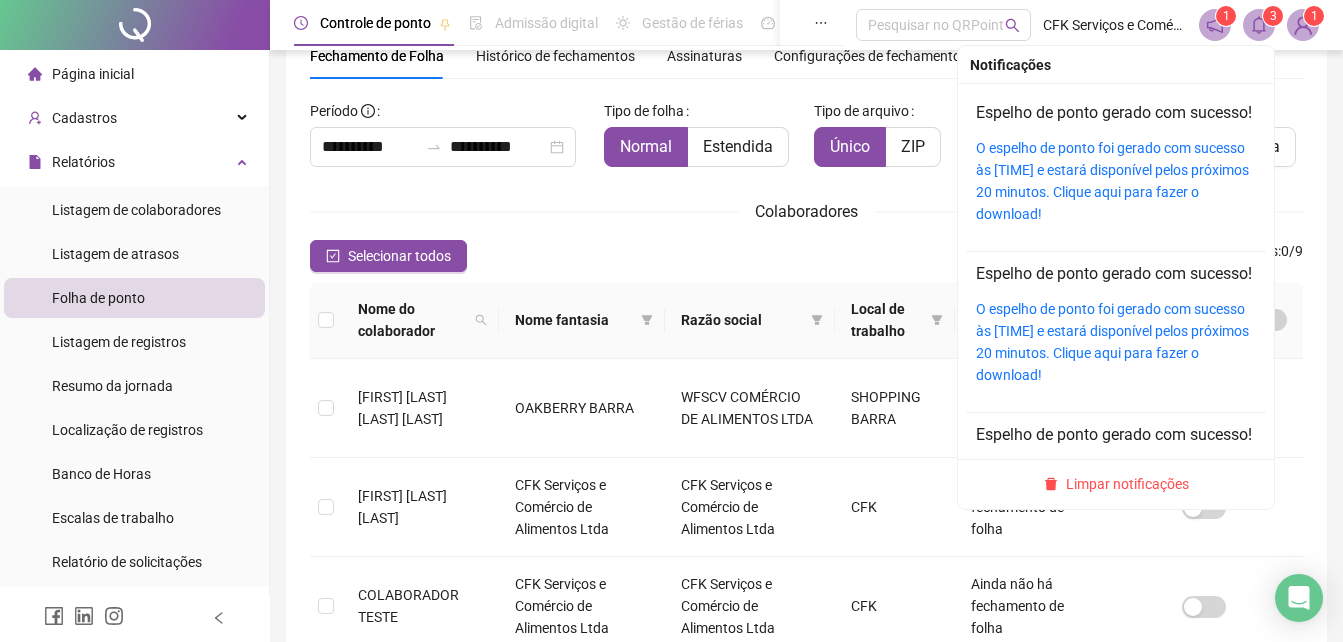 click on "O espelho de ponto foi gerado com sucesso às [TIME] e estará disponível pelos próximos 20 minutos.
Clique aqui para fazer o download!" at bounding box center (1116, 181) 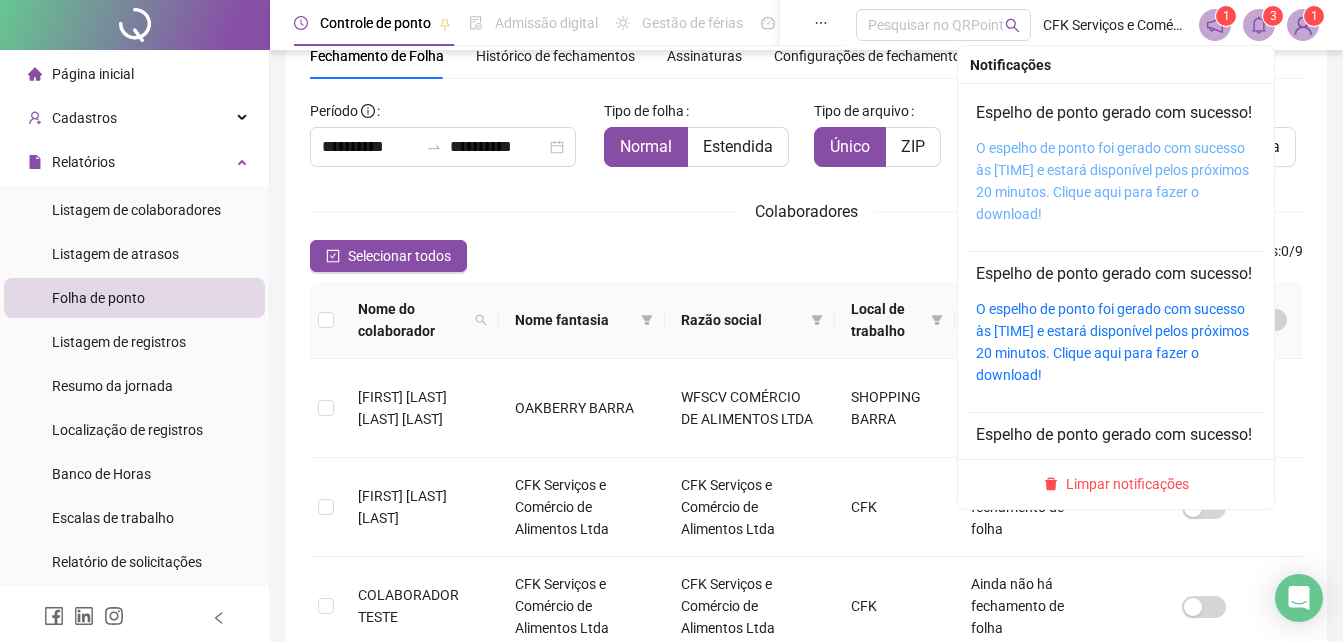 click on "O espelho de ponto foi gerado com sucesso às [TIME] e estará disponível pelos próximos 20 minutos.
Clique aqui para fazer o download!" at bounding box center [1112, 181] 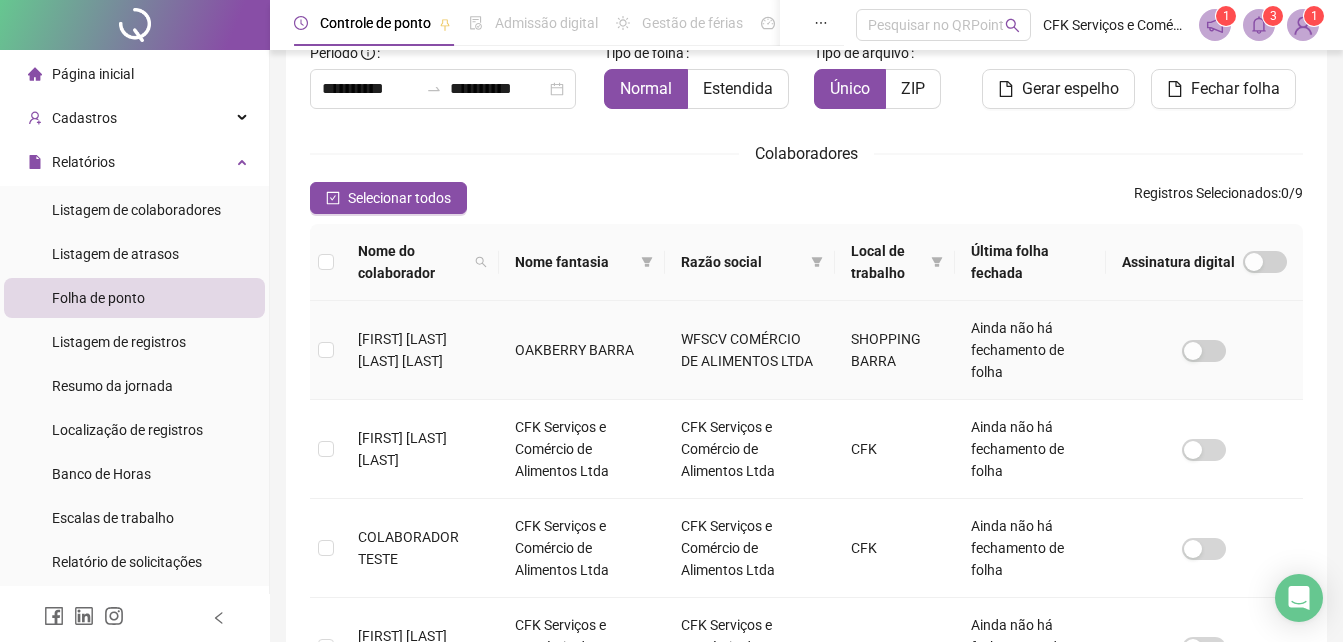 scroll, scrollTop: 148, scrollLeft: 0, axis: vertical 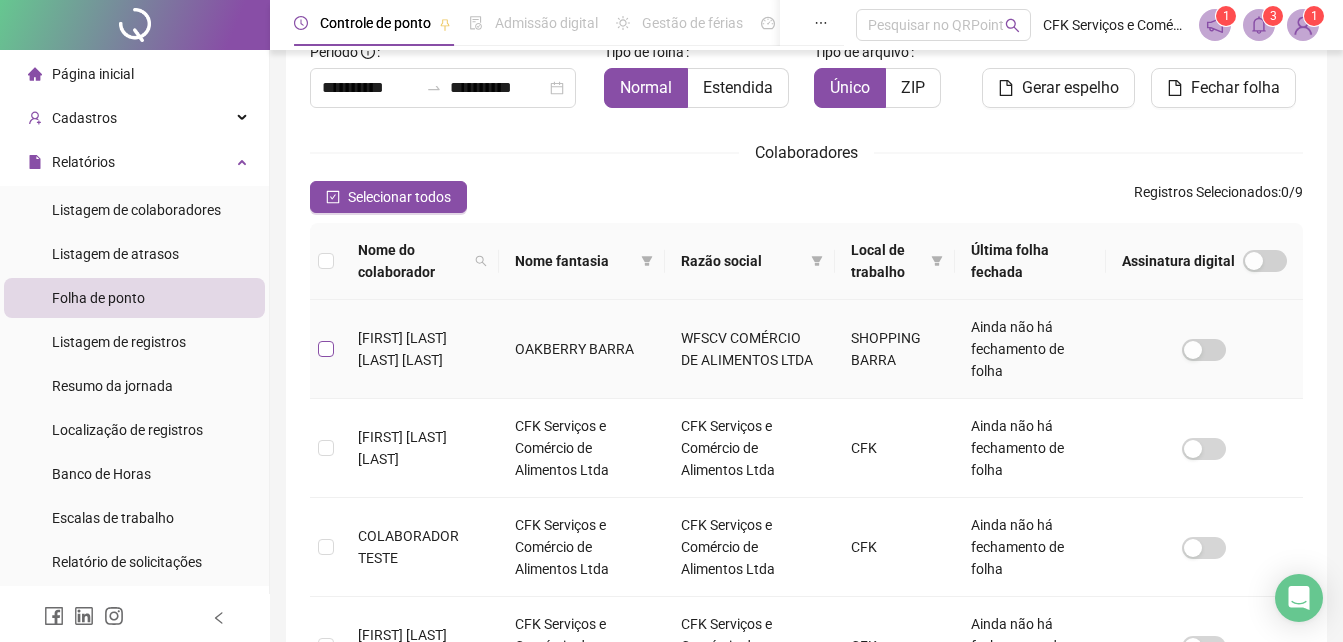 click at bounding box center (326, 349) 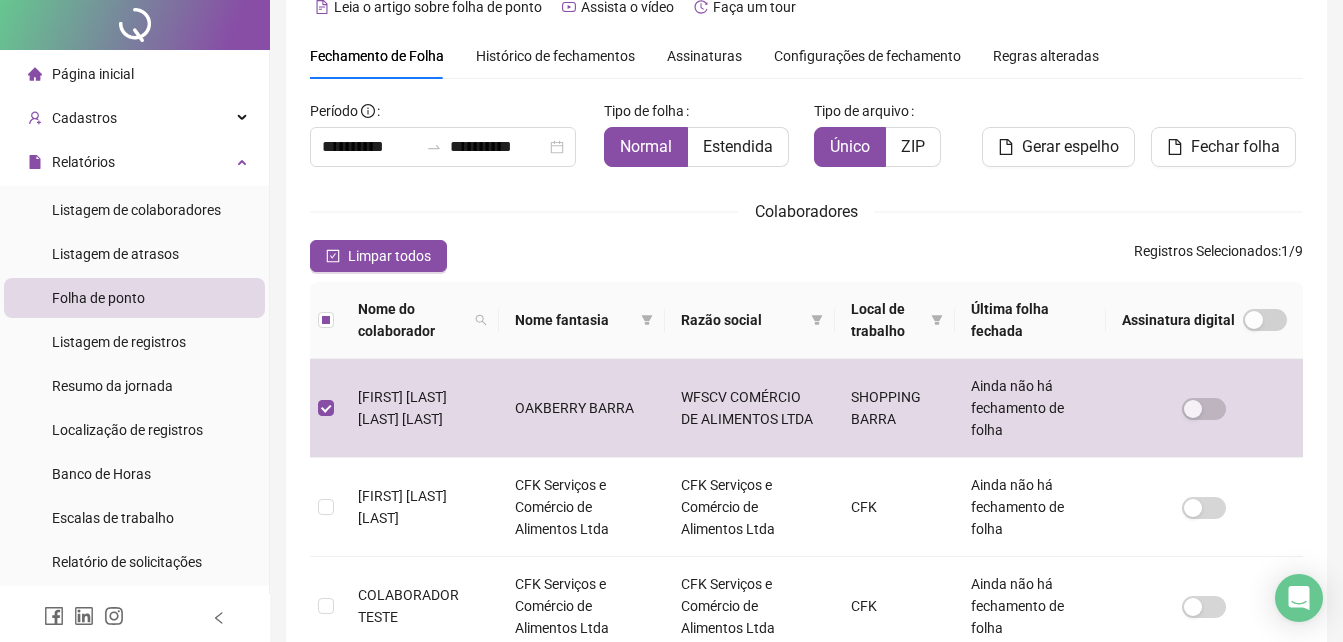 scroll, scrollTop: 0, scrollLeft: 0, axis: both 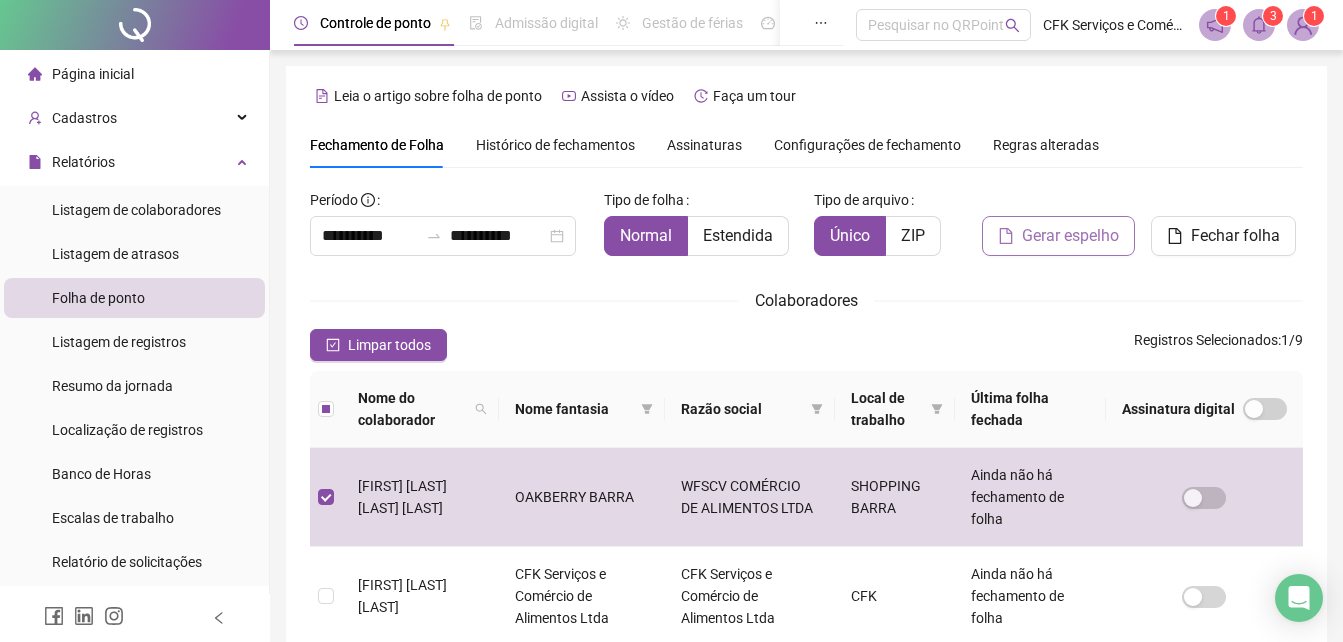 click on "Gerar espelho" at bounding box center (1070, 236) 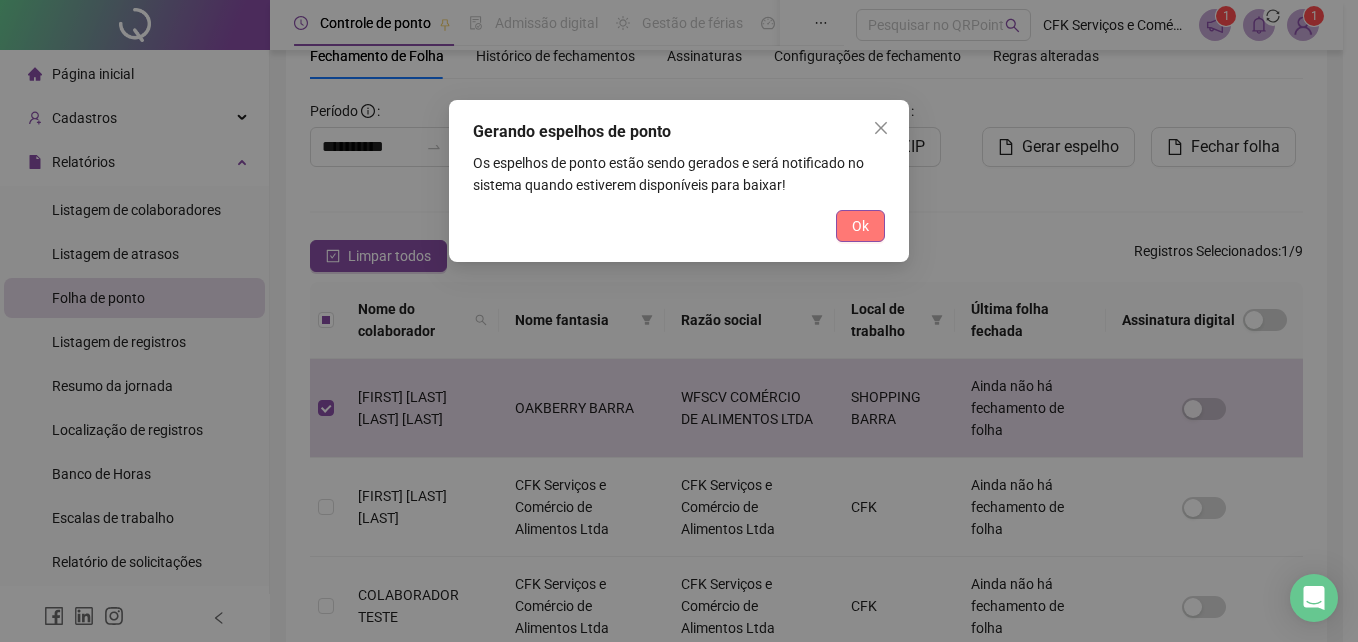 click on "Ok" at bounding box center [860, 226] 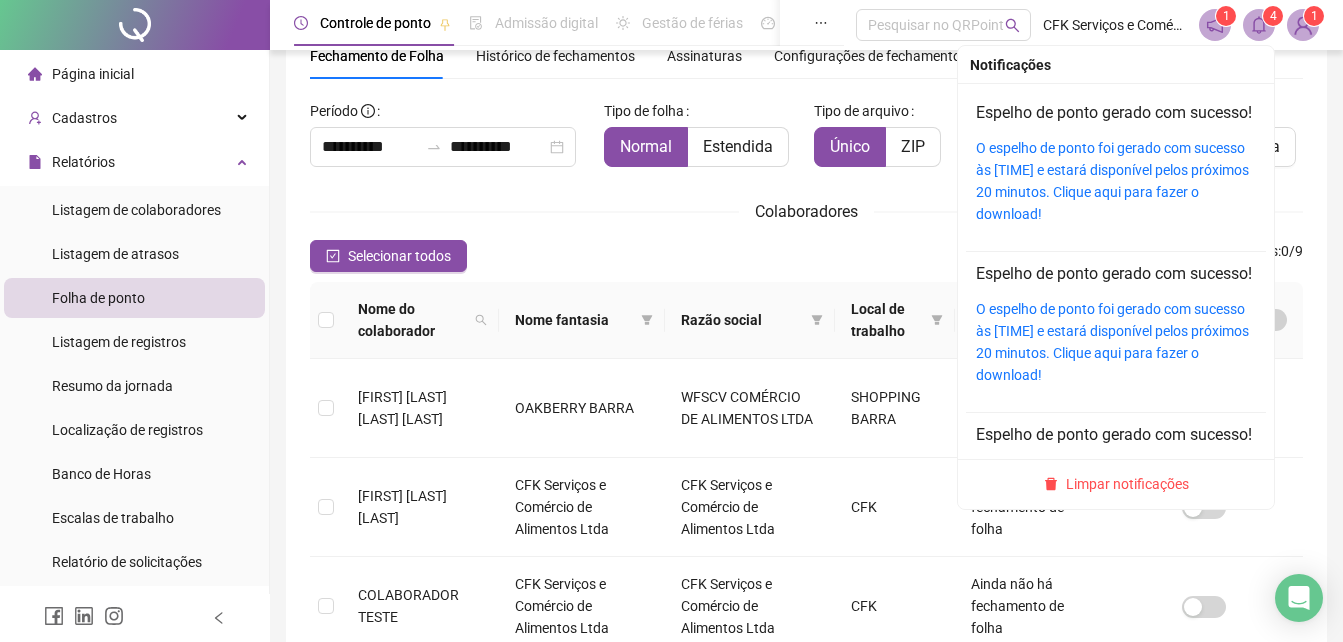click on "4" at bounding box center (1273, 16) 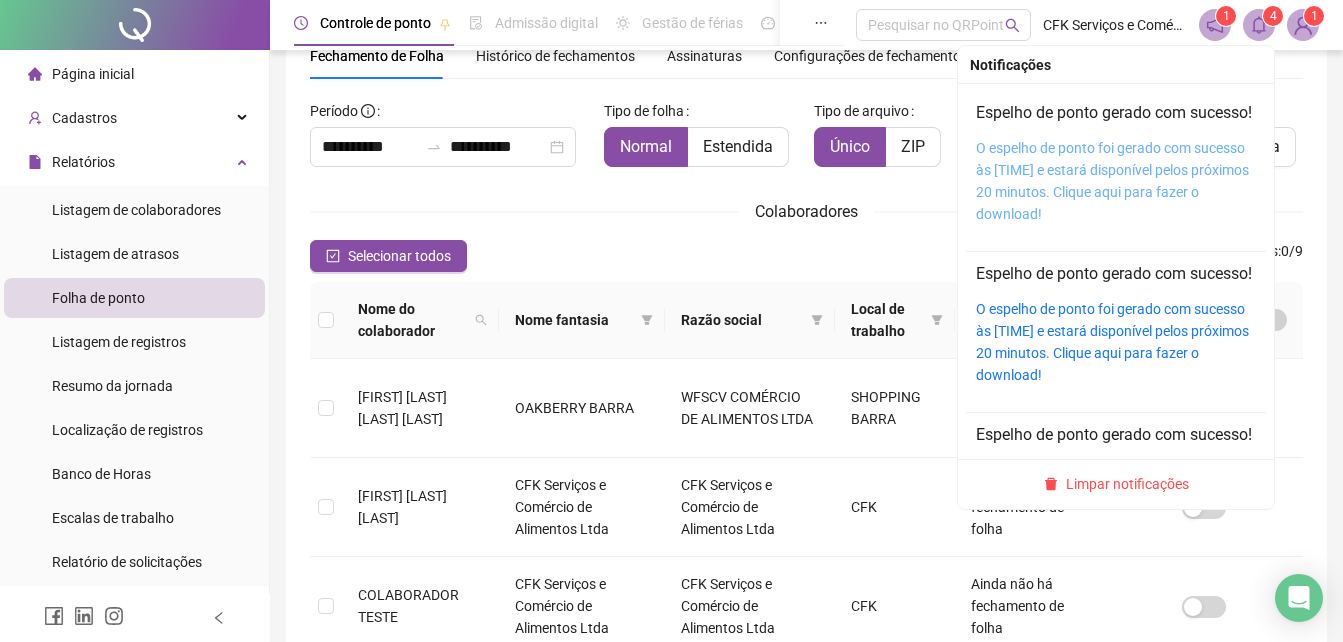 click on "O espelho de ponto foi gerado com sucesso às [TIME] e estará disponível pelos próximos 20 minutos.
Clique aqui para fazer o download!" at bounding box center [1112, 181] 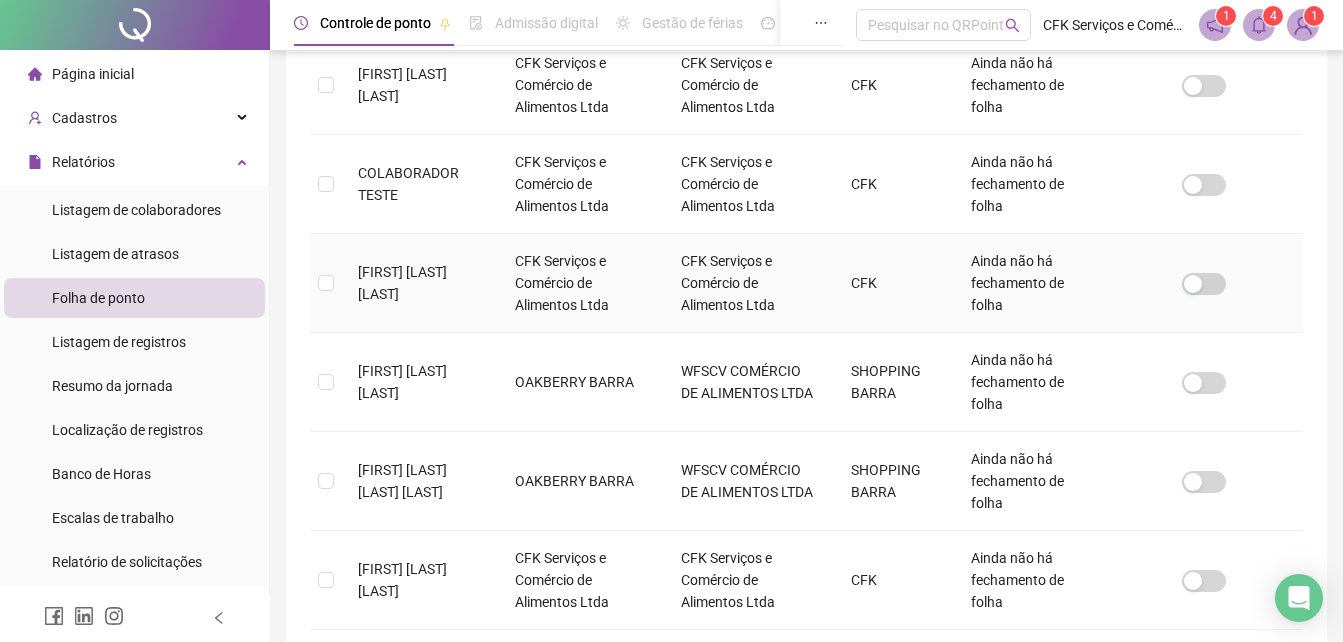 scroll, scrollTop: 519, scrollLeft: 0, axis: vertical 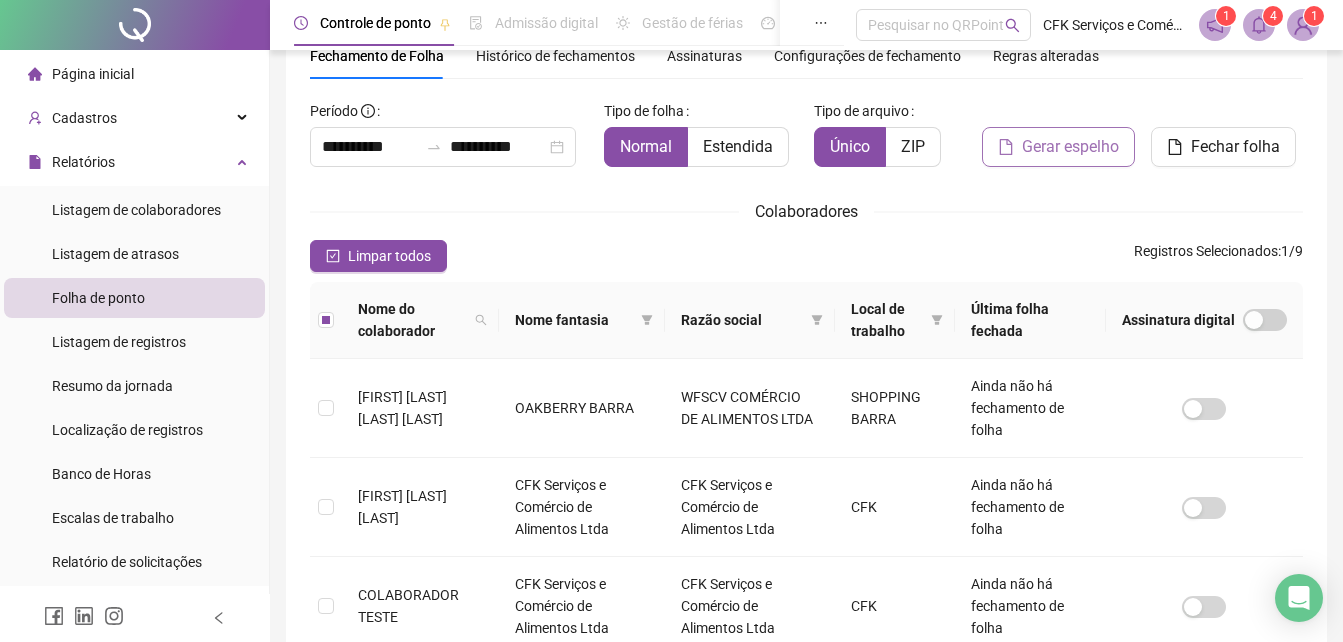 click on "Gerar espelho" at bounding box center (1070, 147) 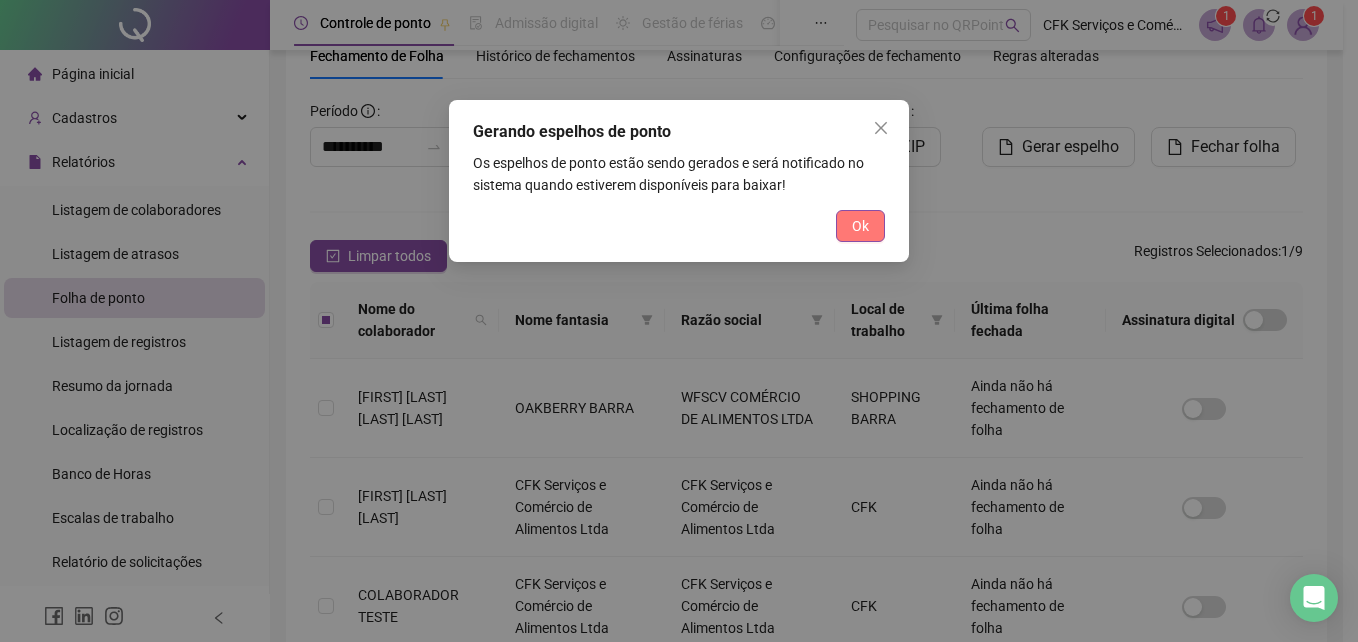 click on "Ok" at bounding box center [860, 226] 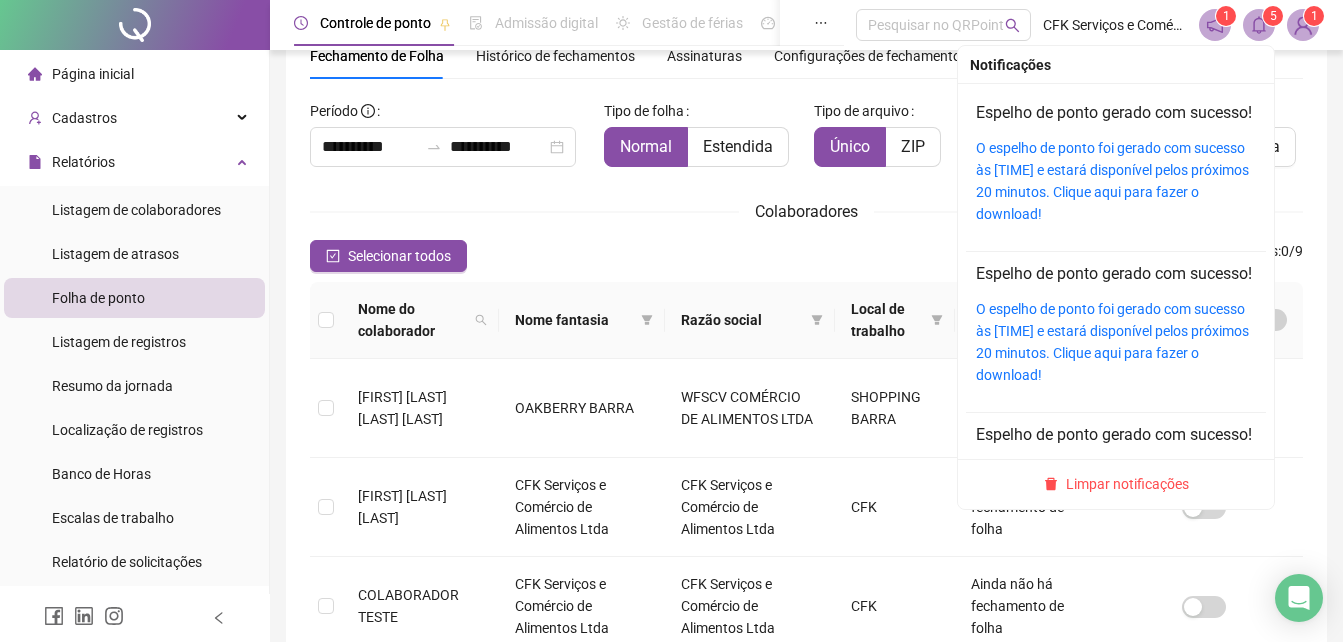 click at bounding box center (1259, 25) 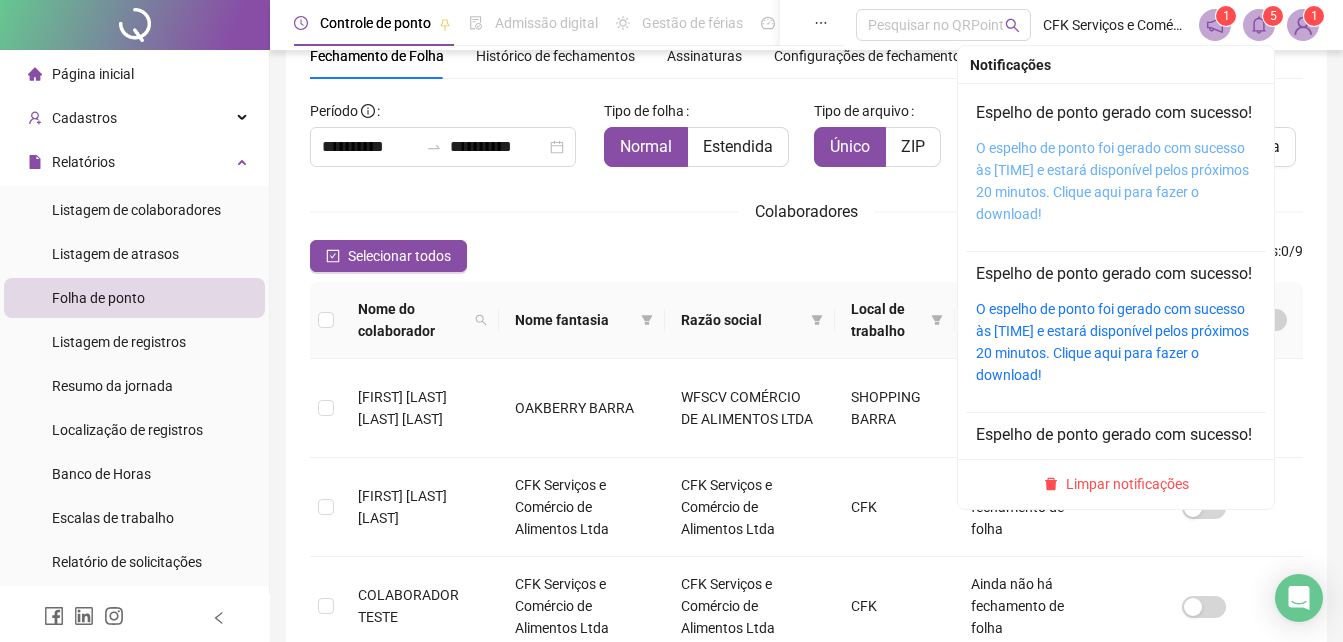 click on "O espelho de ponto foi gerado com sucesso às [TIME] e estará disponível pelos próximos 20 minutos.
Clique aqui para fazer o download!" at bounding box center [1112, 181] 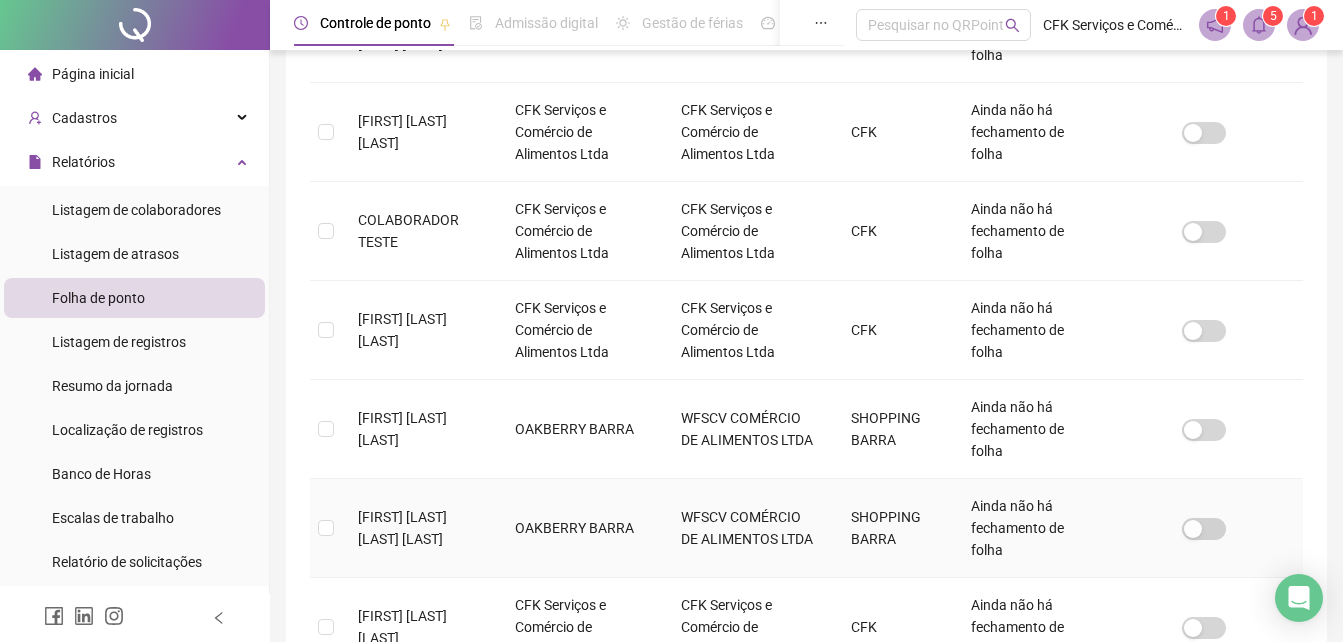 scroll, scrollTop: 566, scrollLeft: 0, axis: vertical 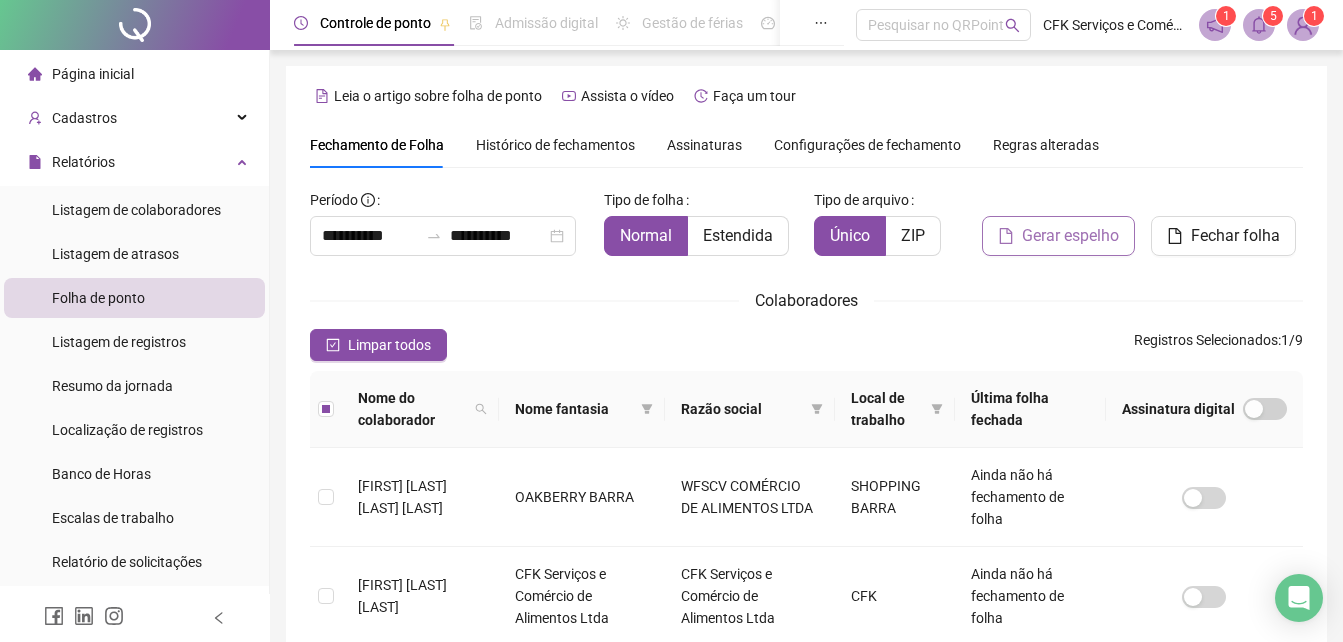 click on "Gerar espelho" at bounding box center (1070, 236) 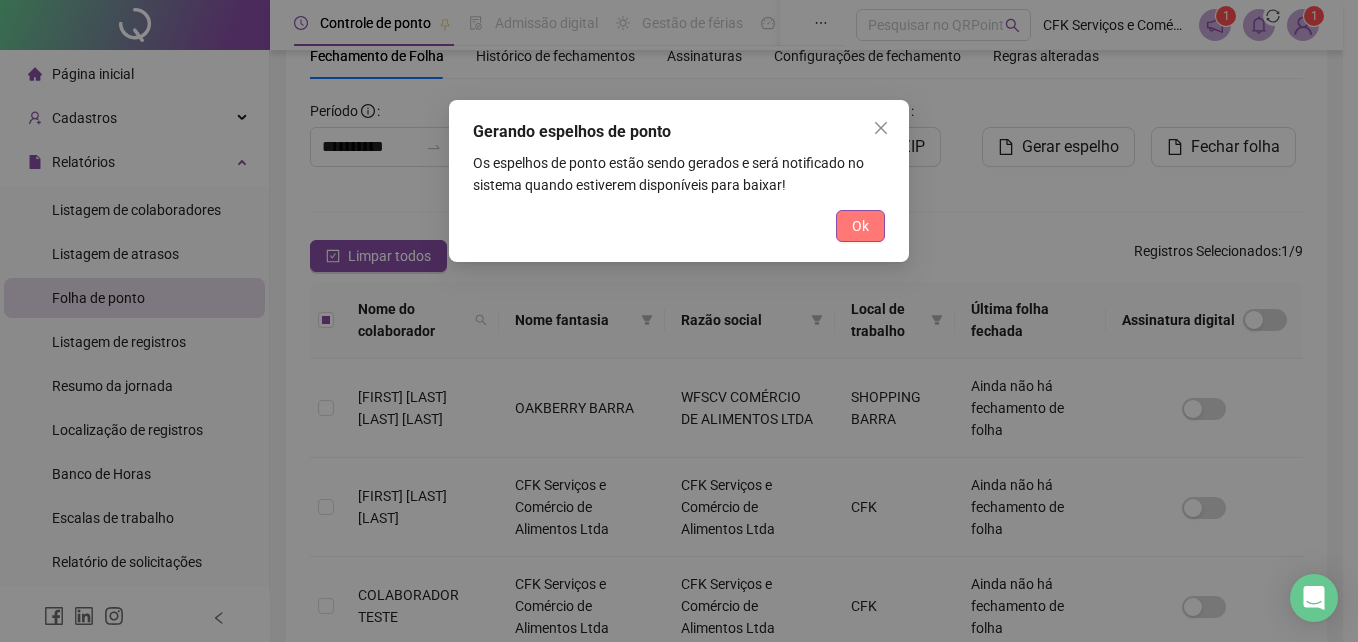 click on "Ok" at bounding box center (860, 226) 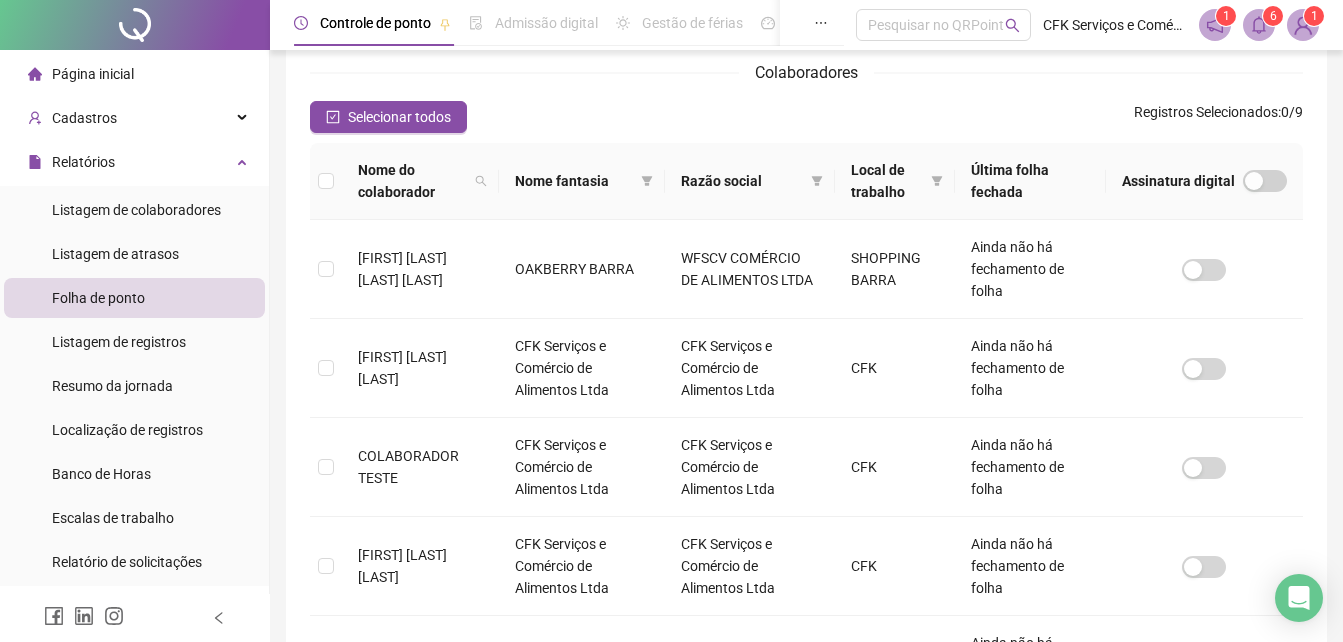 scroll, scrollTop: 0, scrollLeft: 0, axis: both 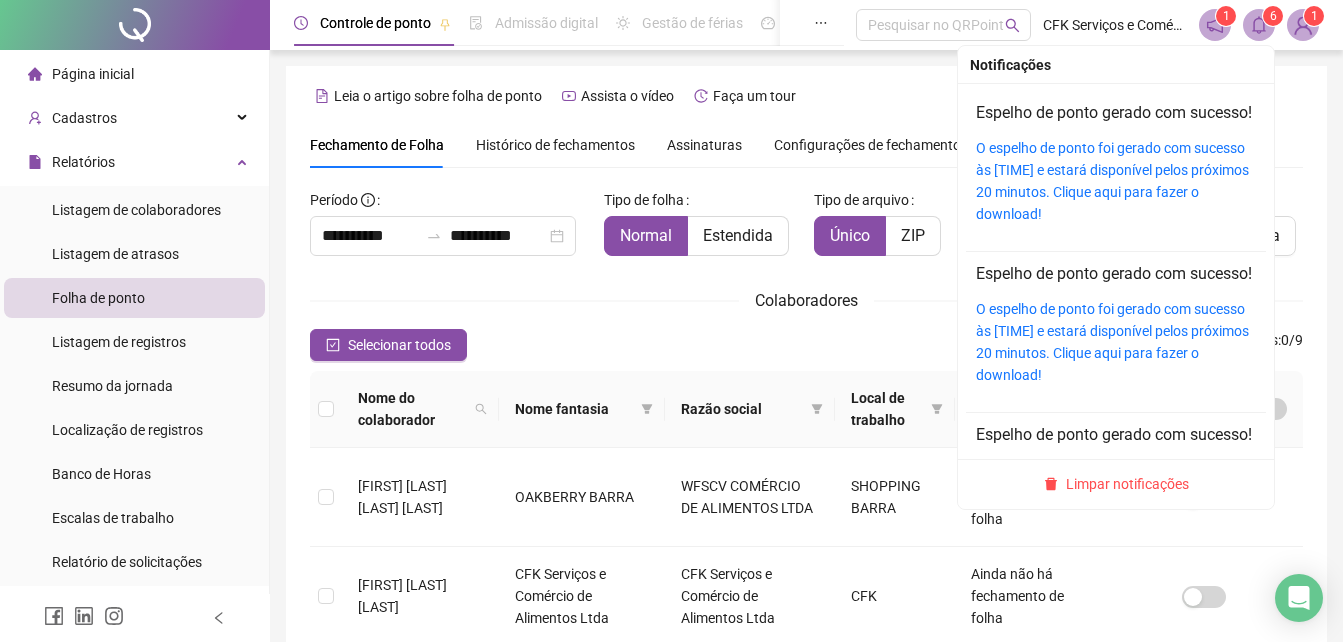 click at bounding box center (1259, 25) 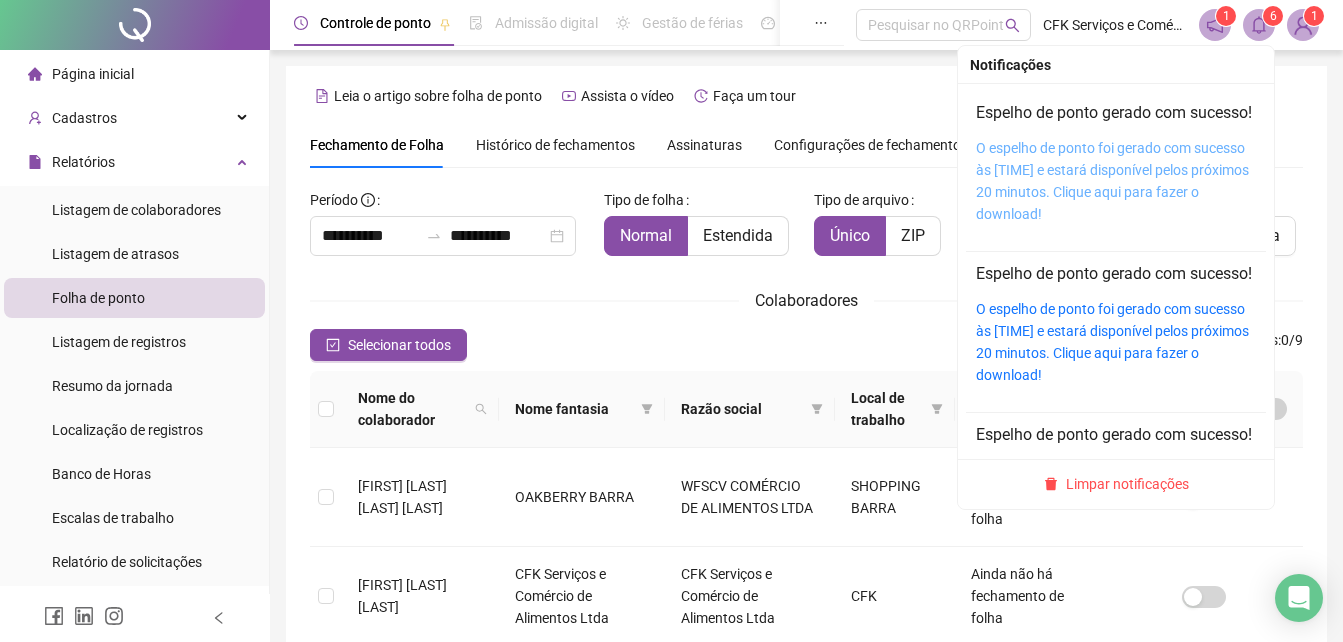click on "O espelho de ponto foi gerado com sucesso às [TIME] e estará disponível pelos próximos 20 minutos.
Clique aqui para fazer o download!" at bounding box center [1112, 181] 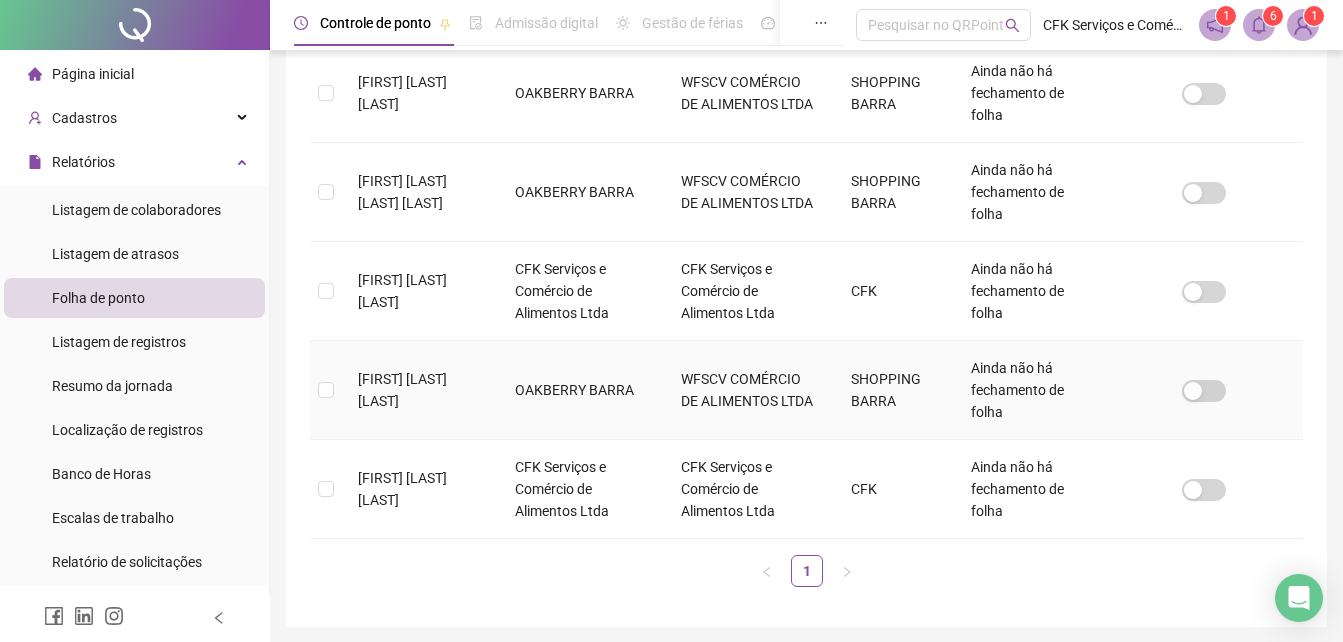 scroll, scrollTop: 871, scrollLeft: 0, axis: vertical 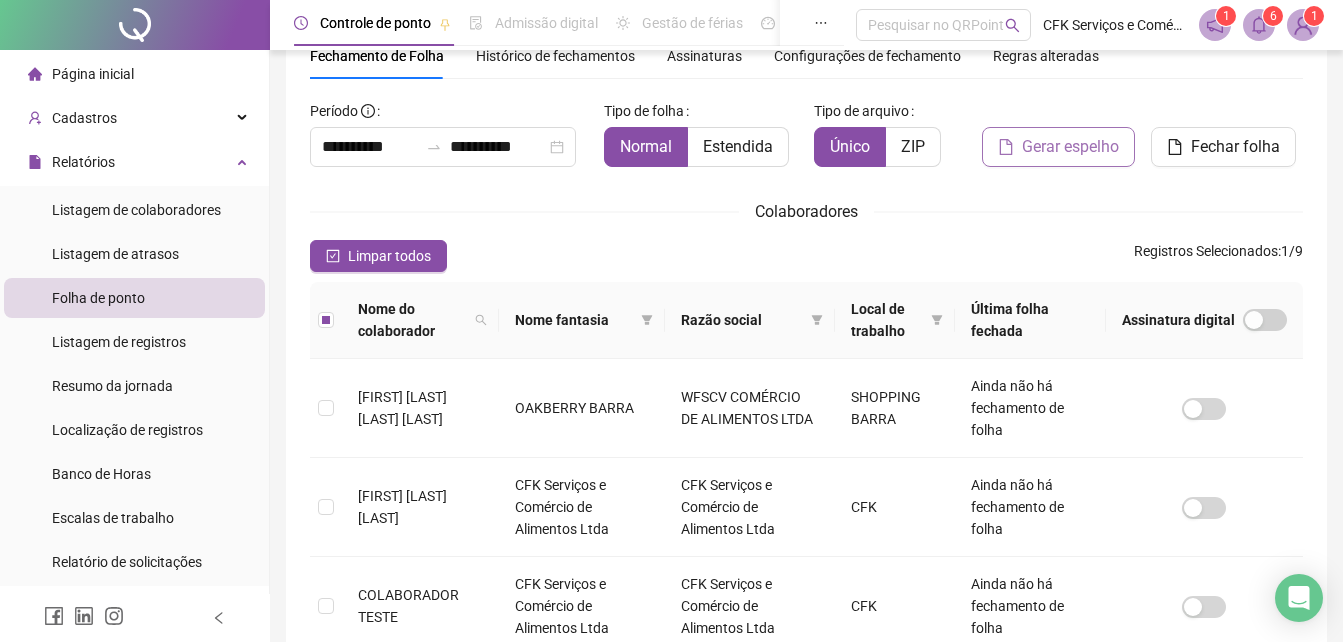 click on "Gerar espelho" at bounding box center (1070, 147) 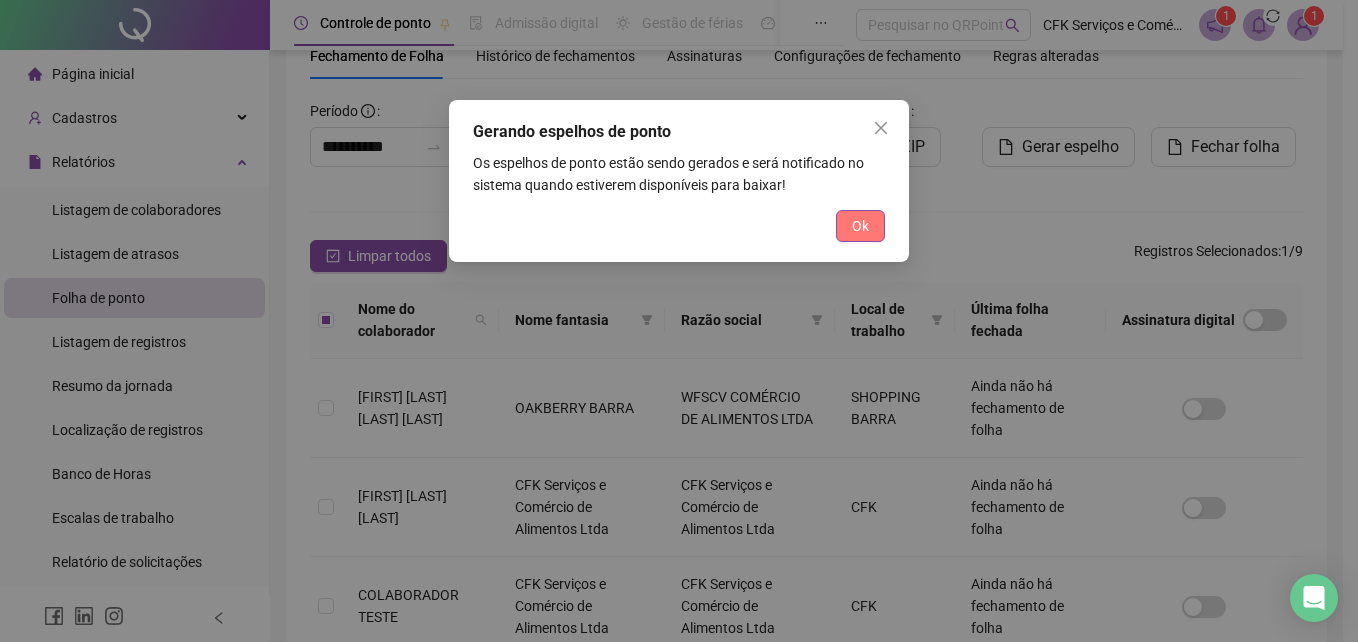 click on "Ok" at bounding box center [860, 226] 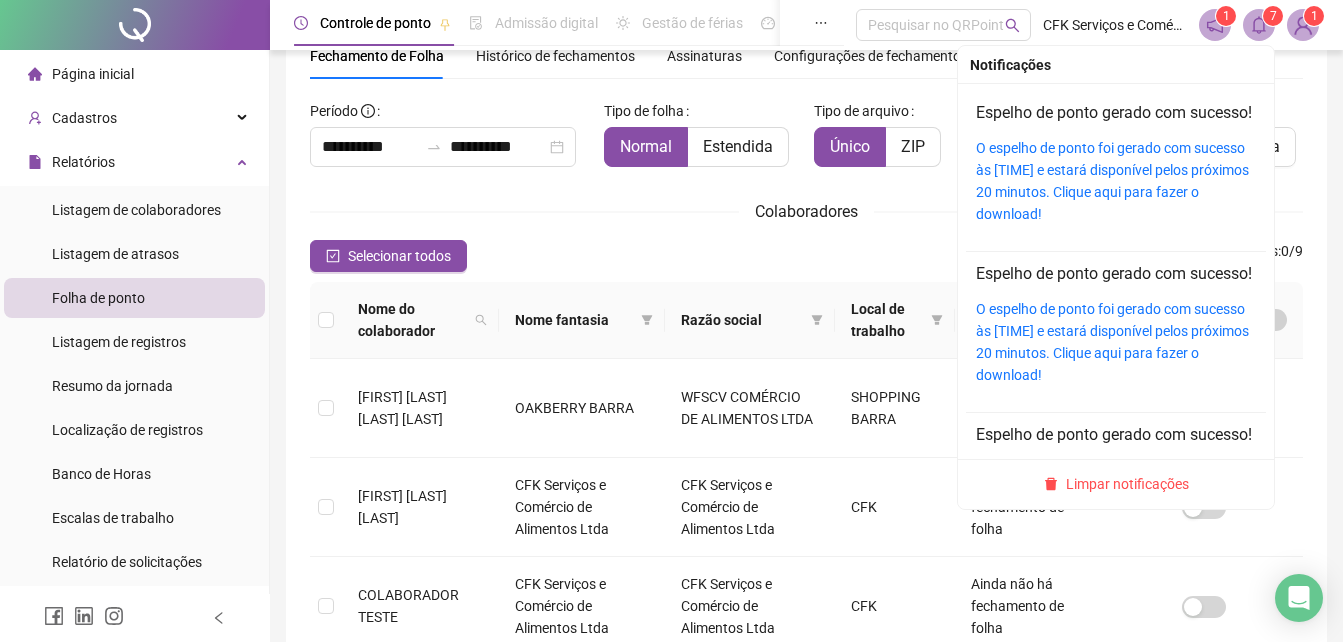 click 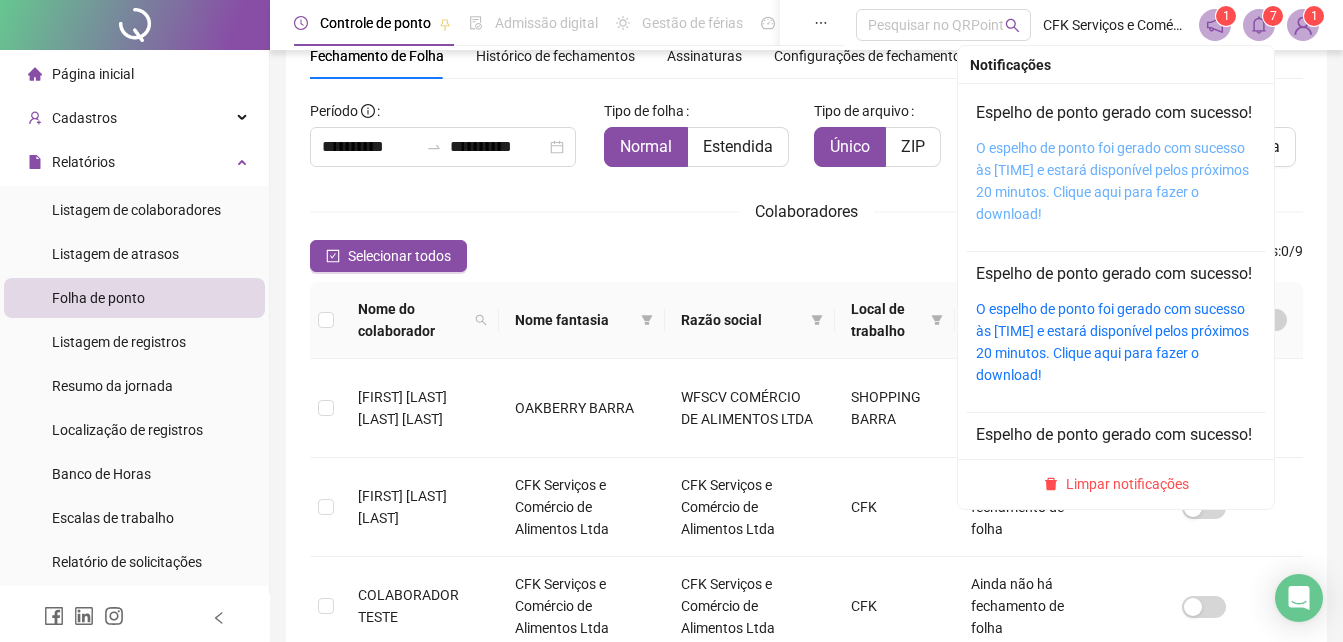 click on "O espelho de ponto foi gerado com sucesso às [TIME] e estará disponível pelos próximos 20 minutos.
Clique aqui para fazer o download!" at bounding box center (1112, 181) 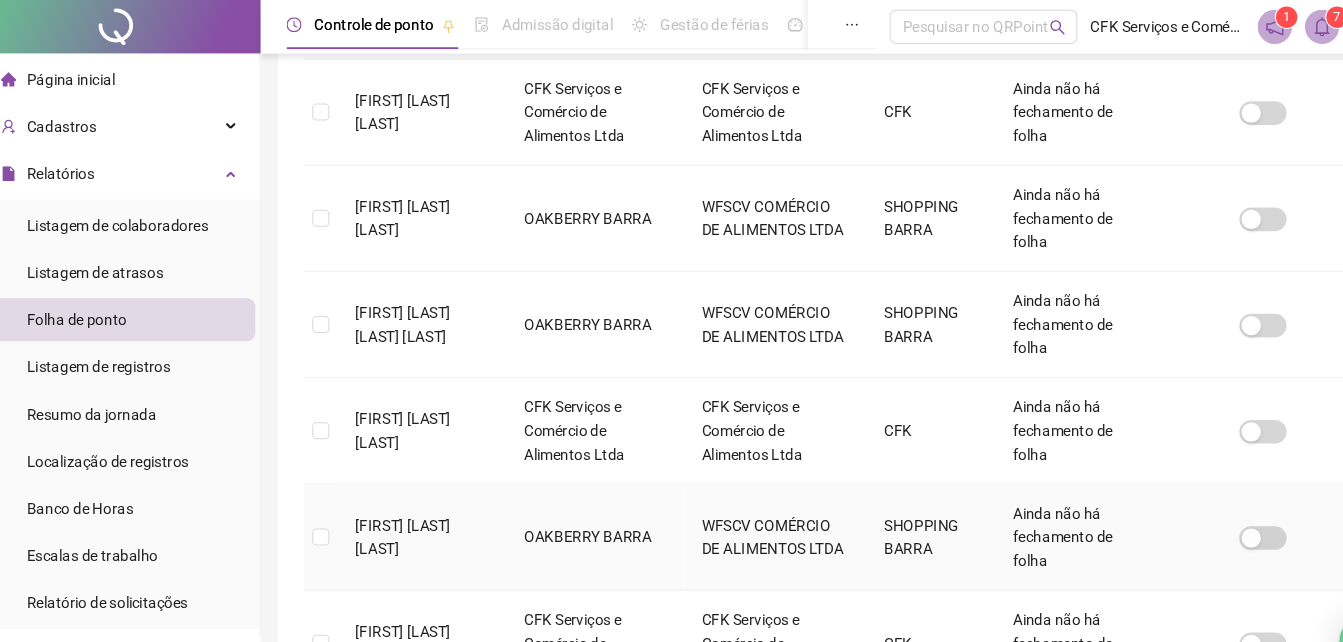 scroll, scrollTop: 680, scrollLeft: 0, axis: vertical 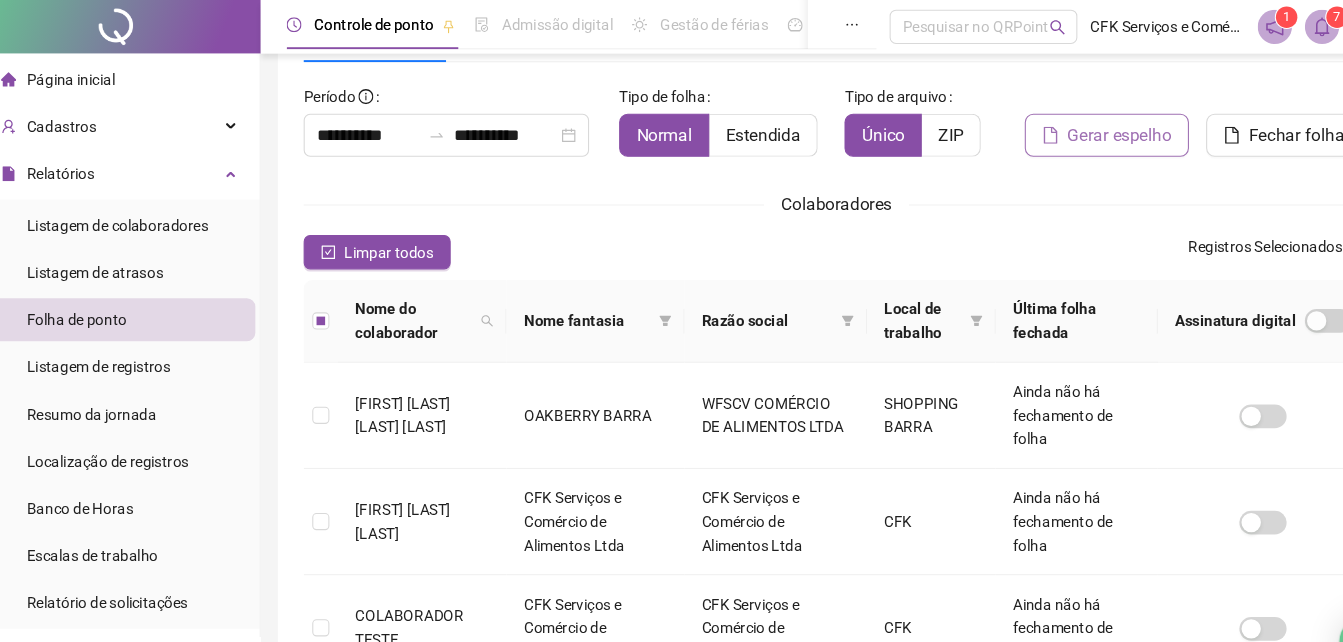 click on "Gerar espelho" at bounding box center [1070, 126] 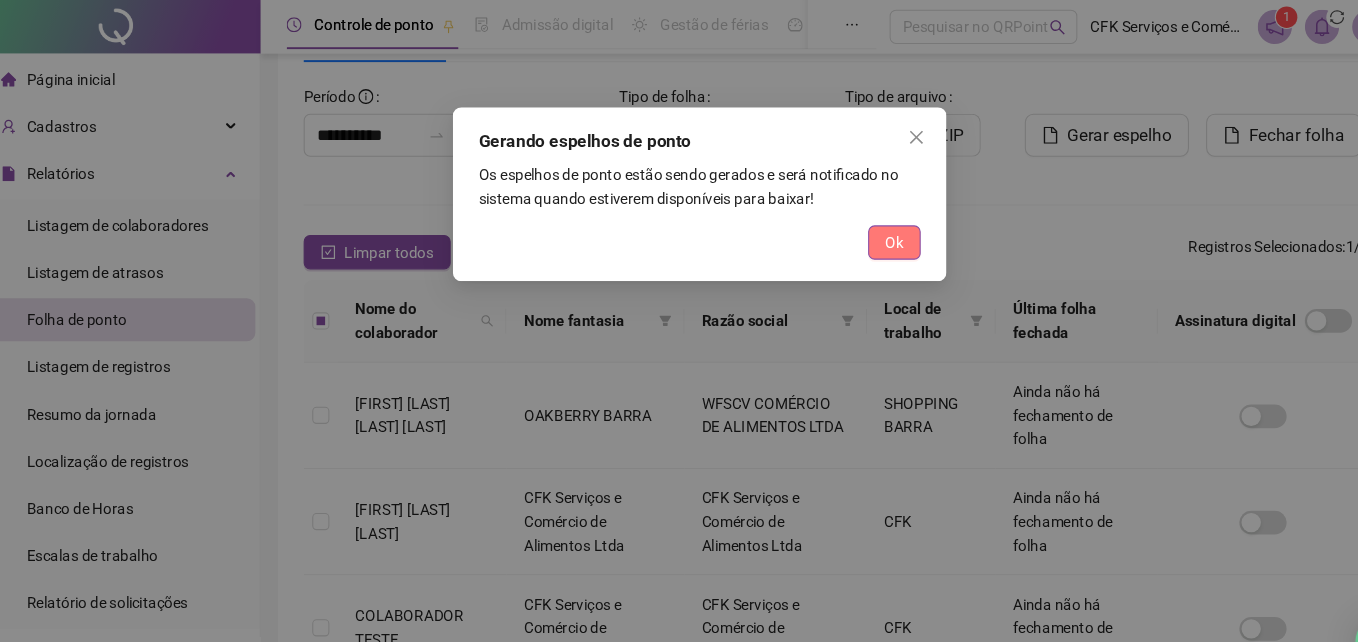 click on "Ok" at bounding box center [860, 226] 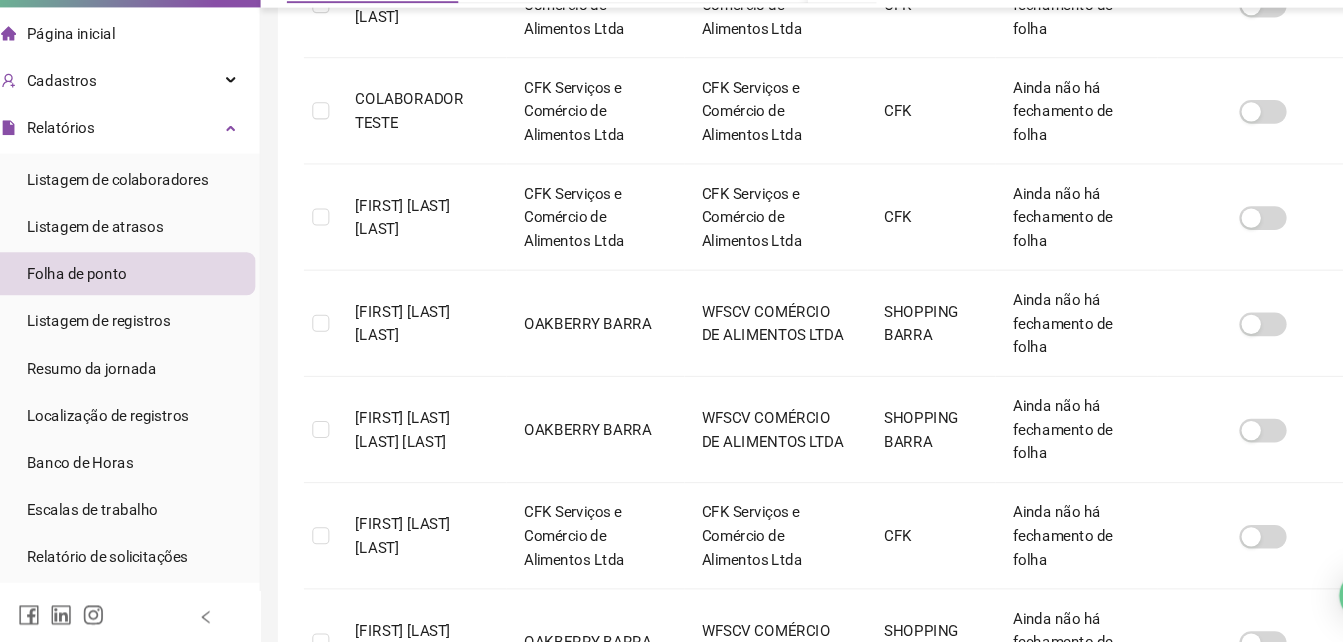 scroll, scrollTop: 556, scrollLeft: 0, axis: vertical 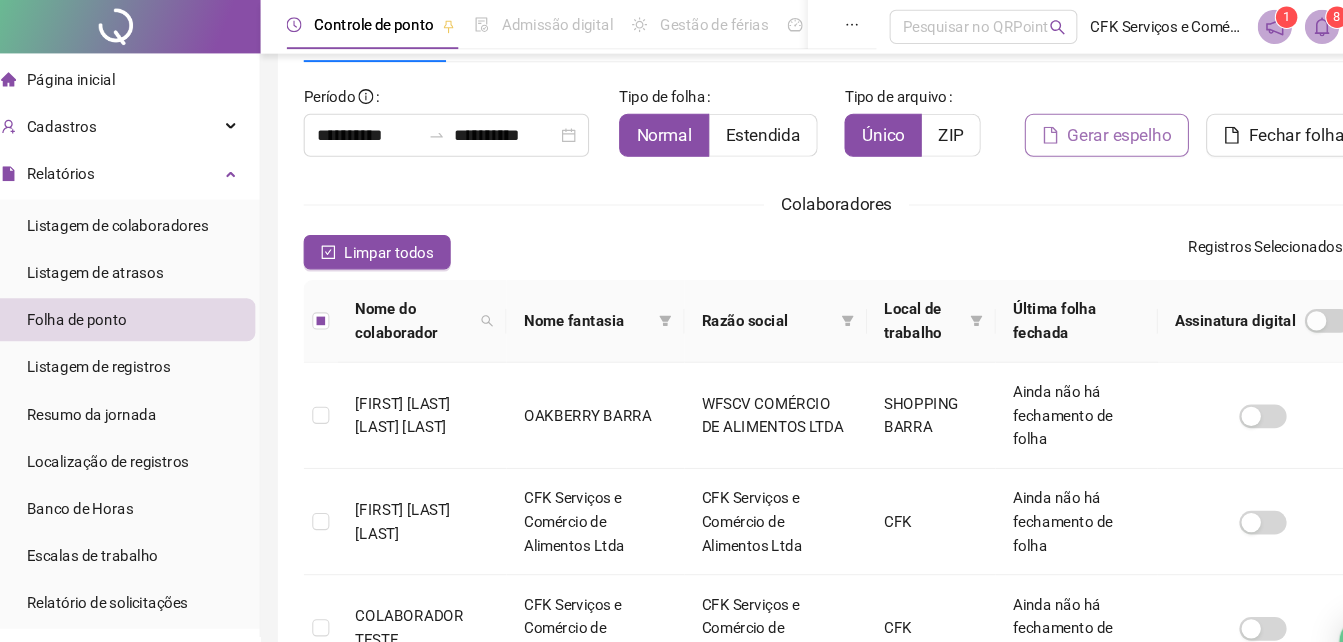 click on "Gerar espelho" at bounding box center [1070, 126] 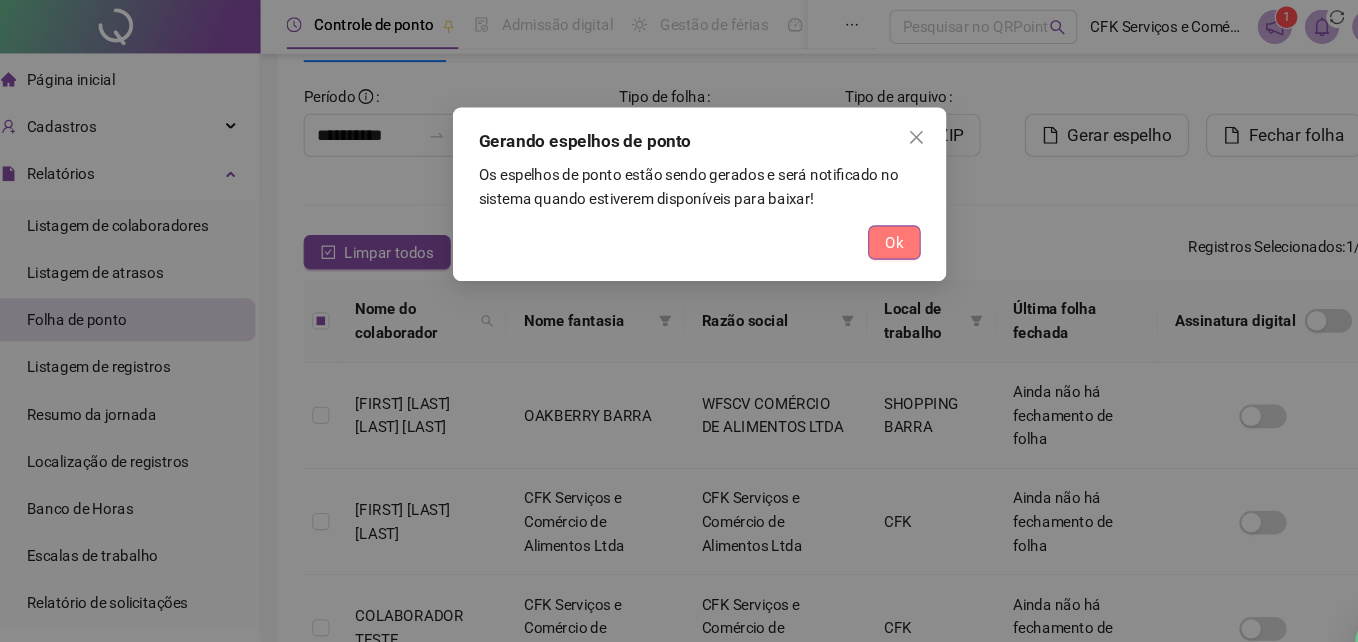 click on "Ok" at bounding box center (860, 226) 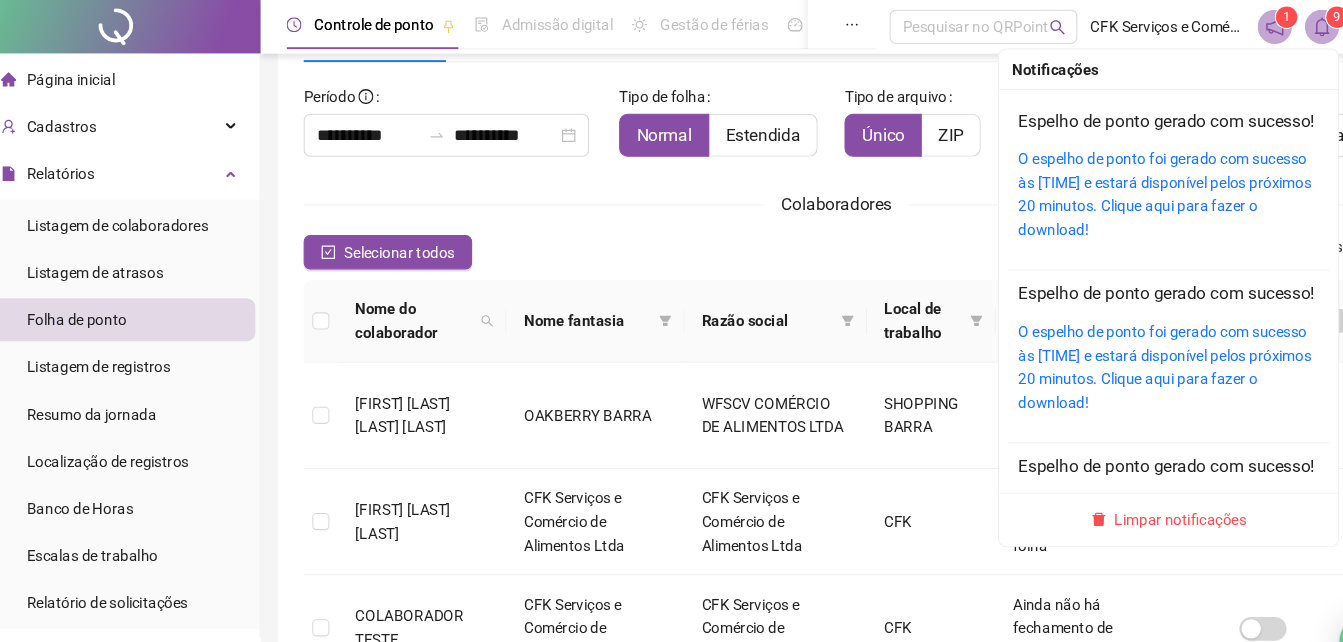 click on "9" at bounding box center [1273, 16] 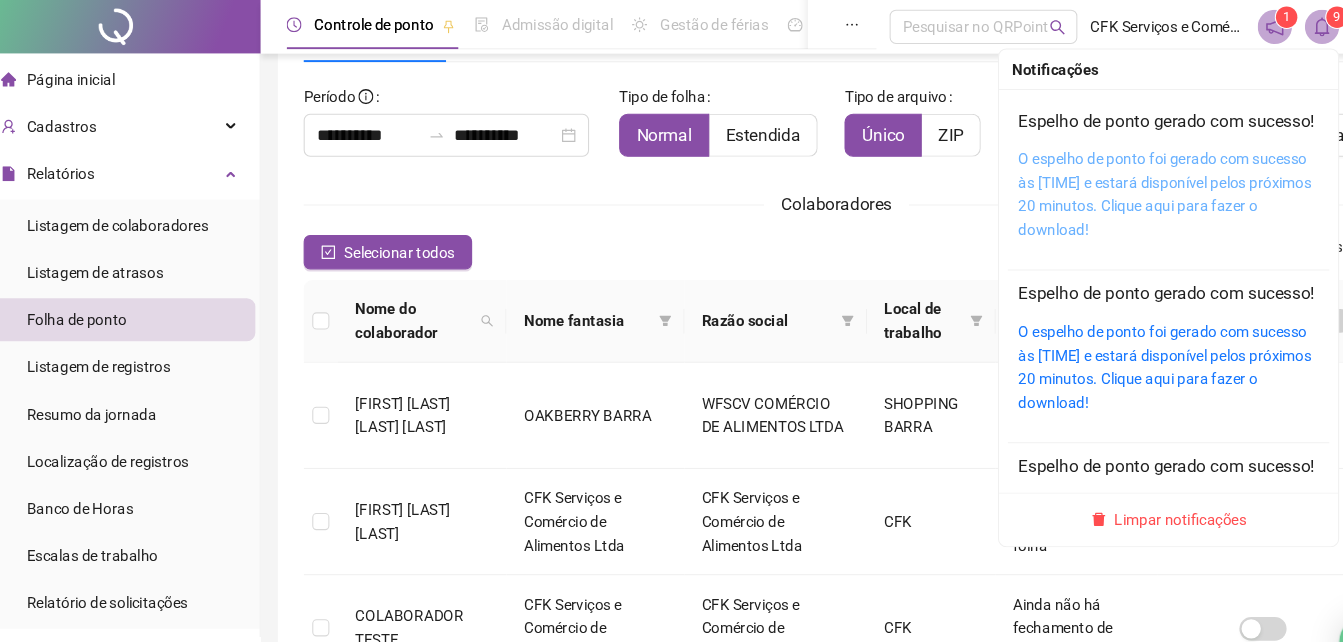 click on "O espelho de ponto foi gerado com sucesso às [TIME] e estará disponível pelos próximos 20 minutos.
Clique aqui para fazer o download!" at bounding box center (1112, 181) 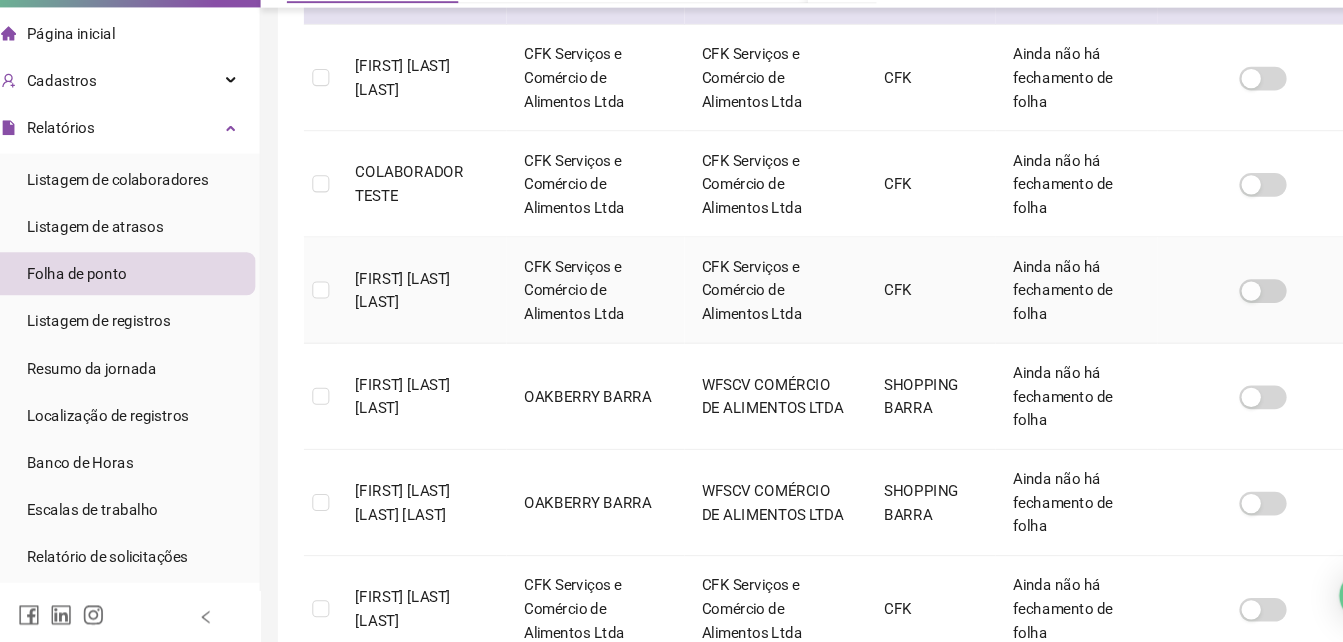 scroll, scrollTop: 482, scrollLeft: 0, axis: vertical 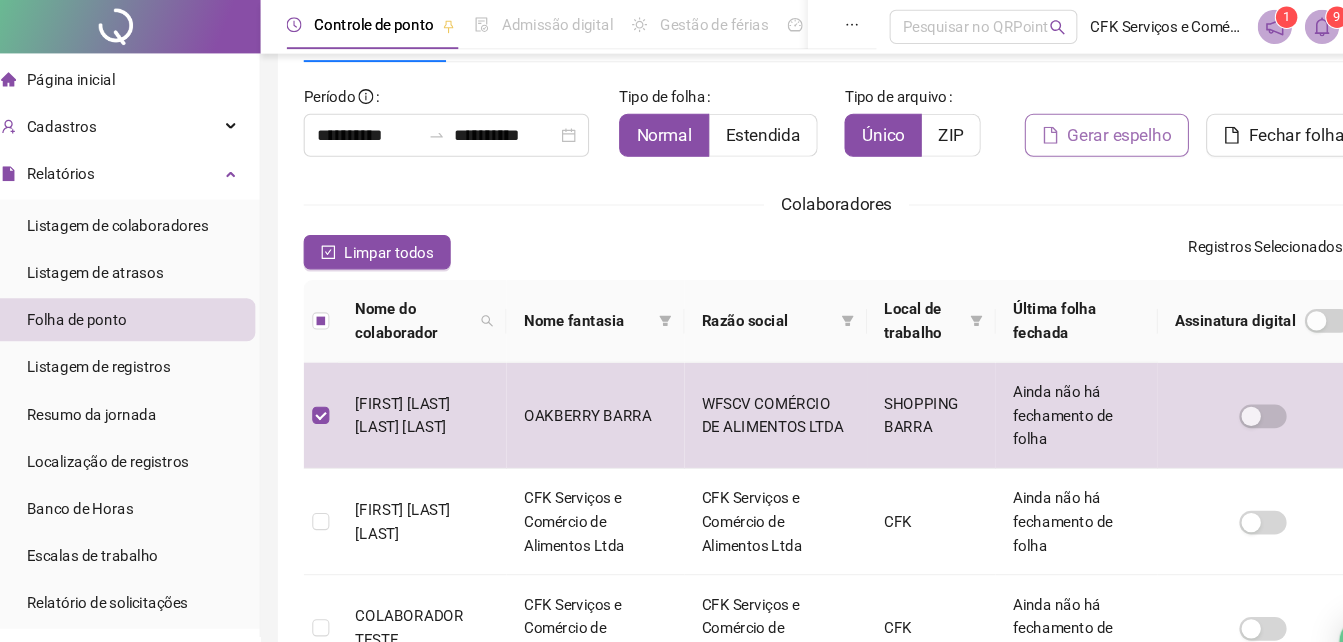 click on "Gerar espelho" at bounding box center [1070, 126] 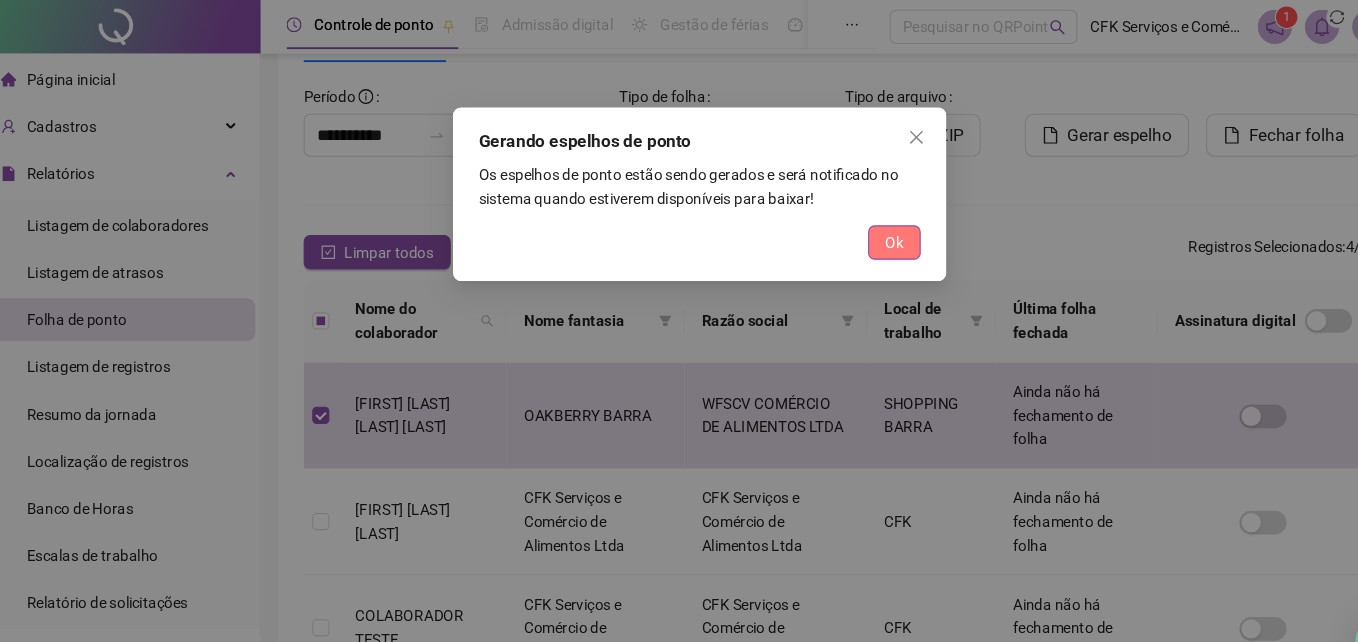 click on "Ok" at bounding box center [860, 226] 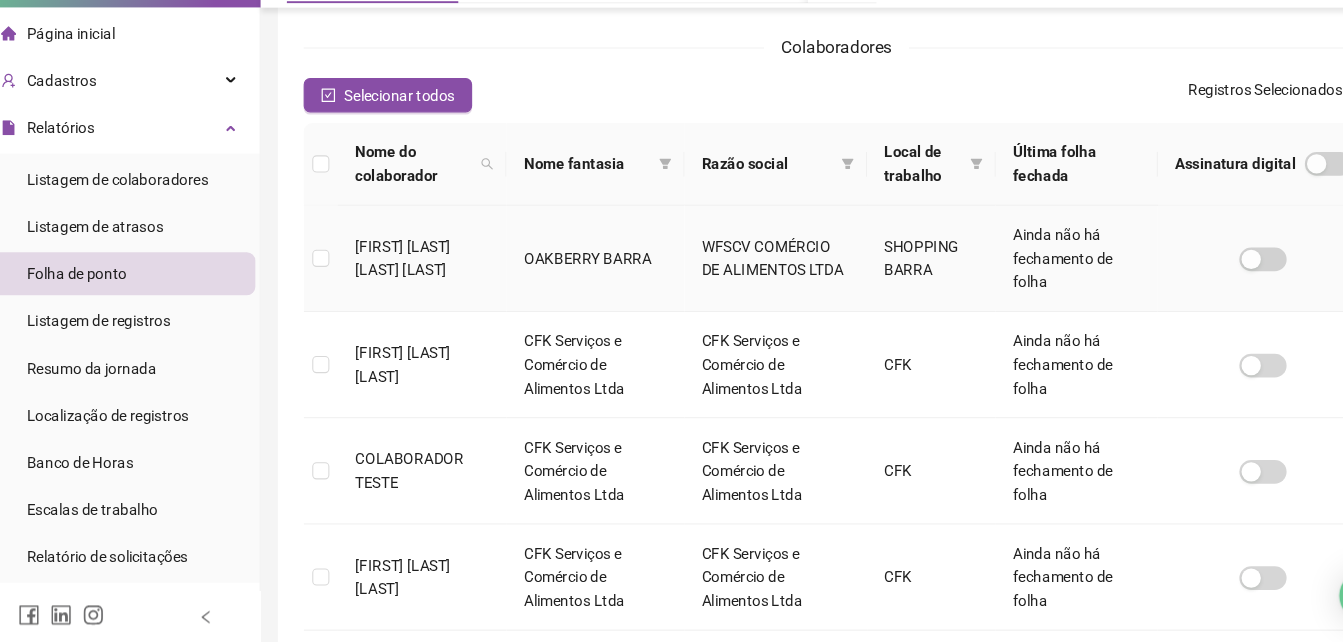 scroll, scrollTop: 215, scrollLeft: 0, axis: vertical 